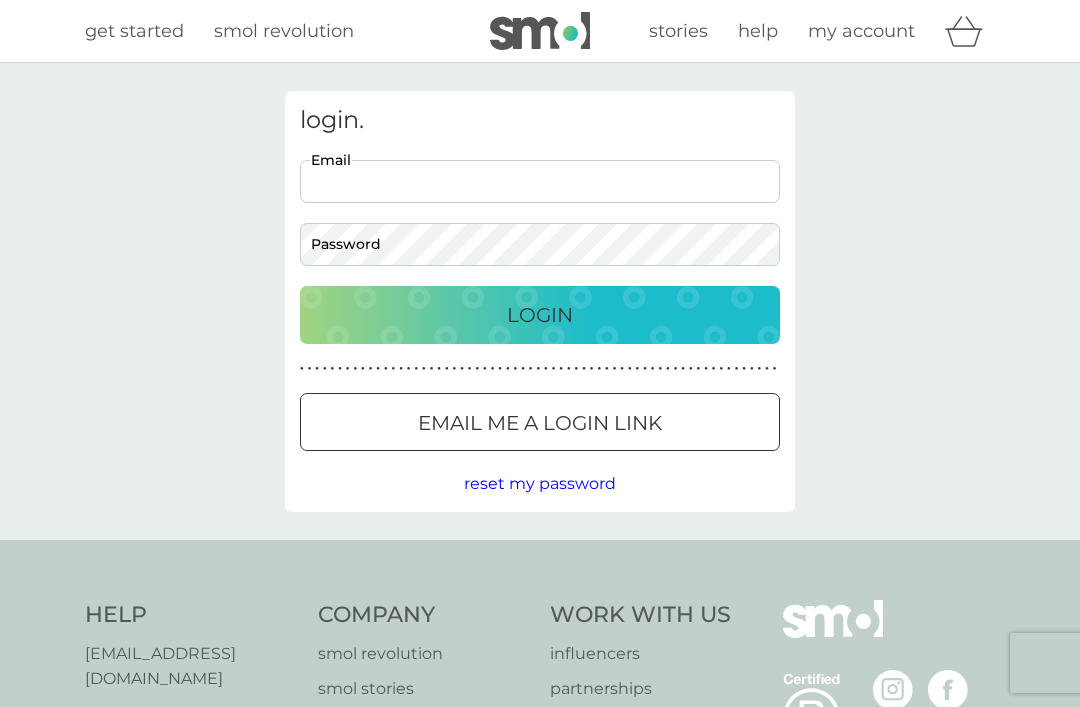 scroll, scrollTop: 0, scrollLeft: 0, axis: both 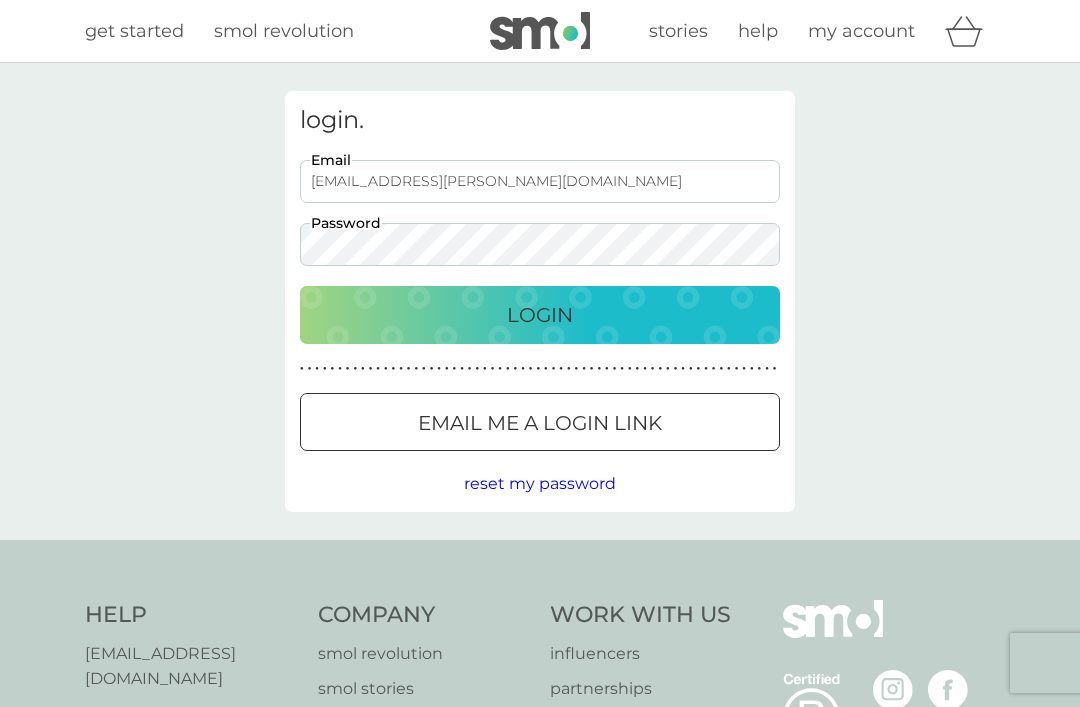 click on "Login" at bounding box center (540, 315) 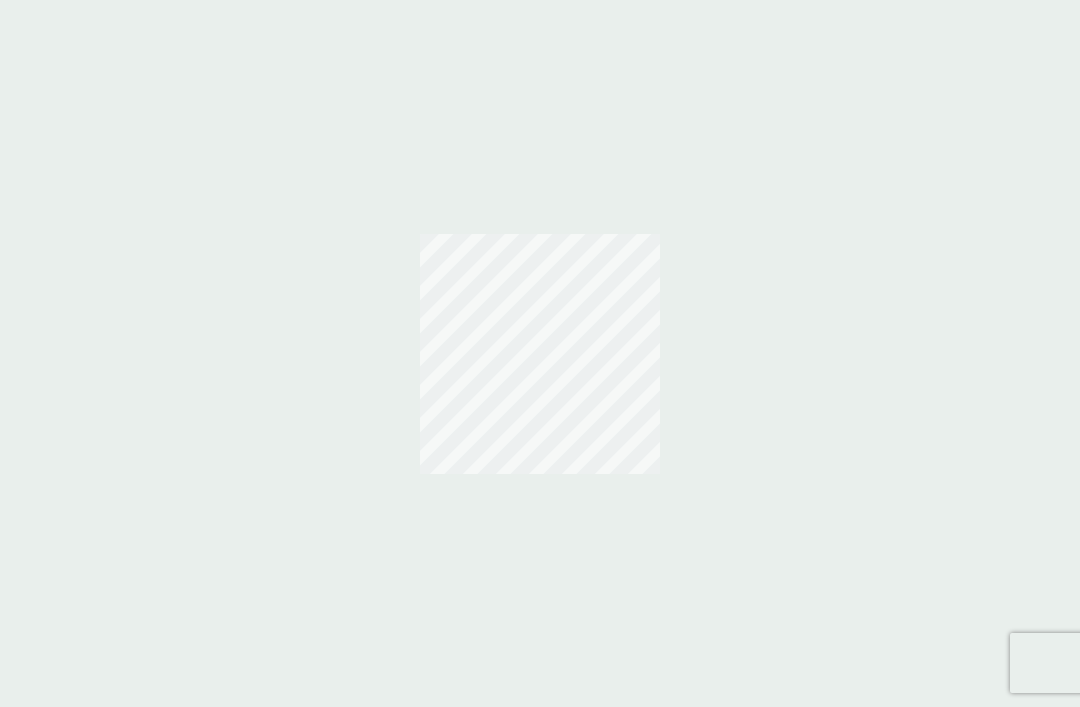 scroll, scrollTop: 0, scrollLeft: 0, axis: both 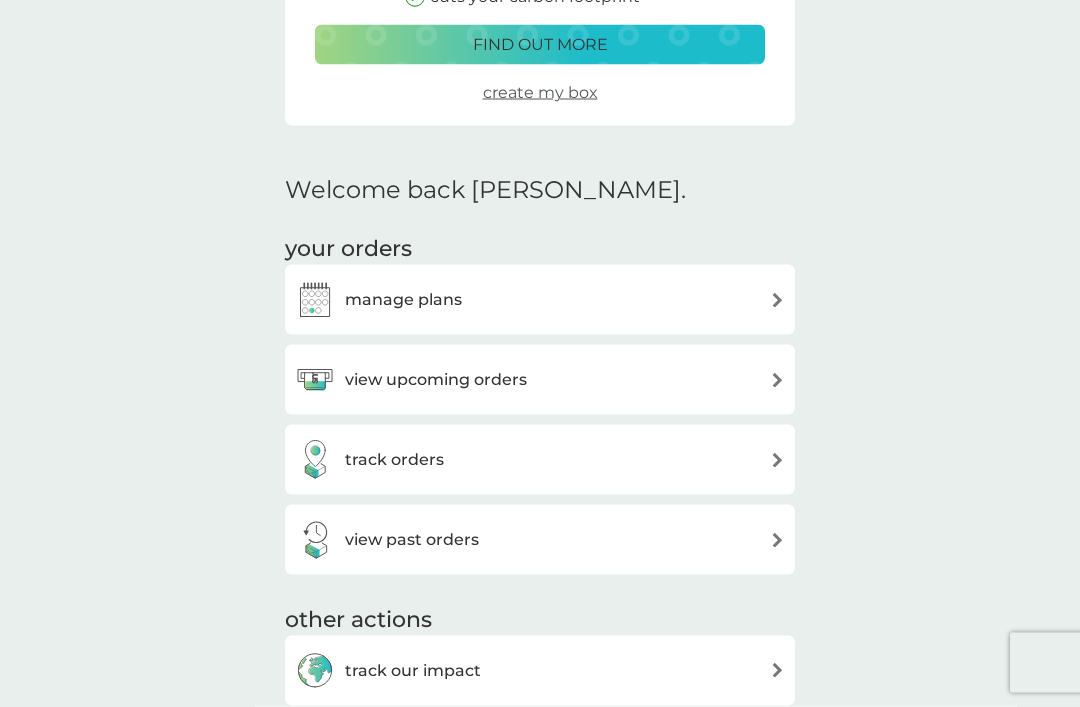 click on "manage plans" at bounding box center [540, 300] 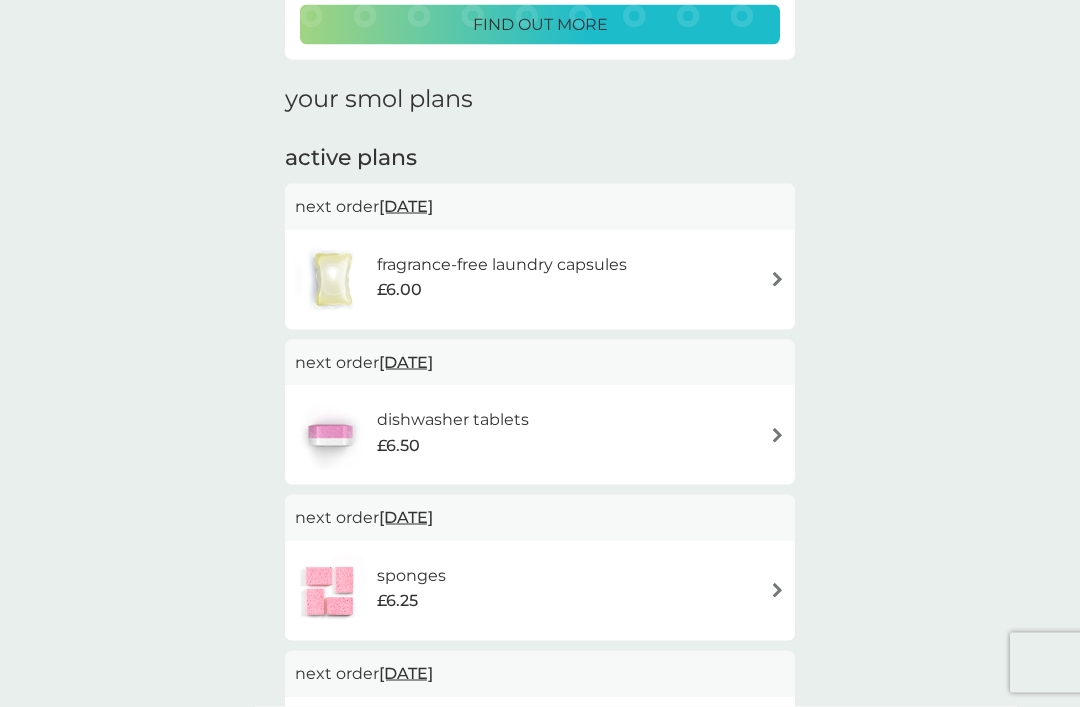 scroll, scrollTop: 239, scrollLeft: 0, axis: vertical 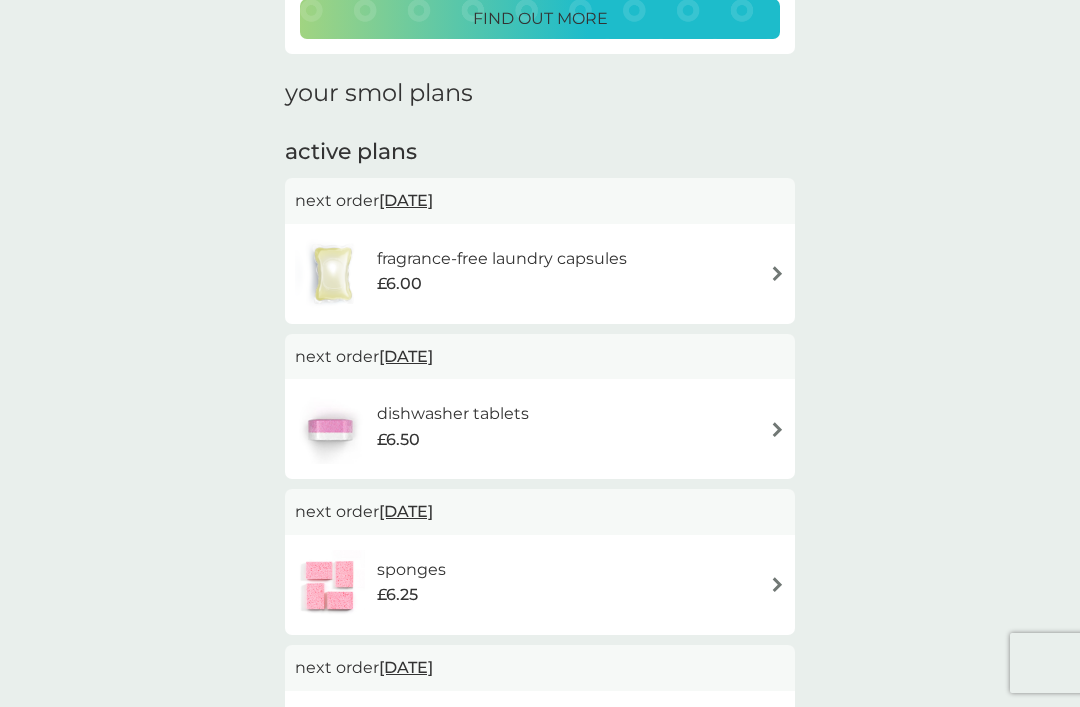 click on "fragrance-free laundry capsules" at bounding box center [502, 259] 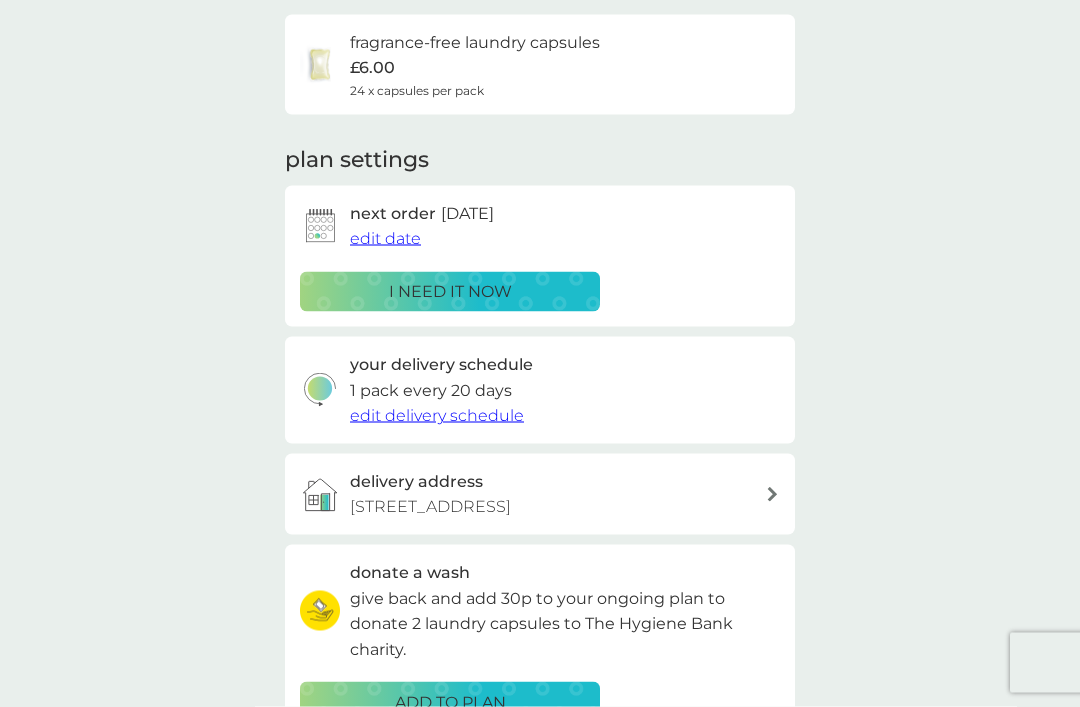 scroll, scrollTop: 153, scrollLeft: 0, axis: vertical 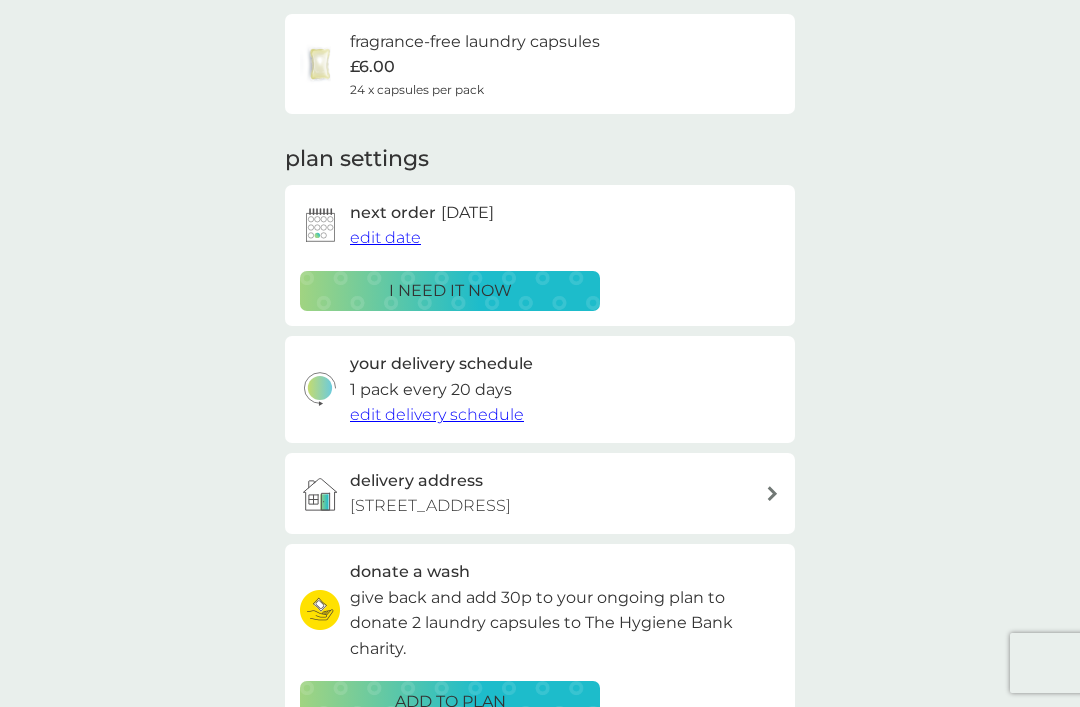 click on "edit date" at bounding box center [385, 237] 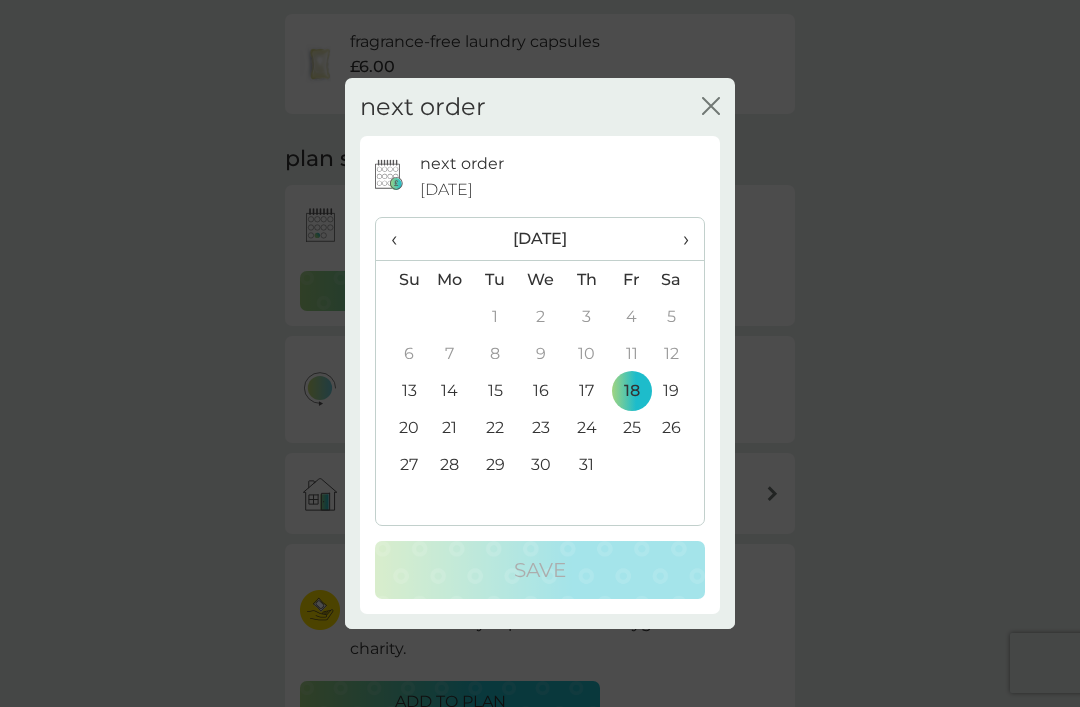 click on "14" at bounding box center [450, 390] 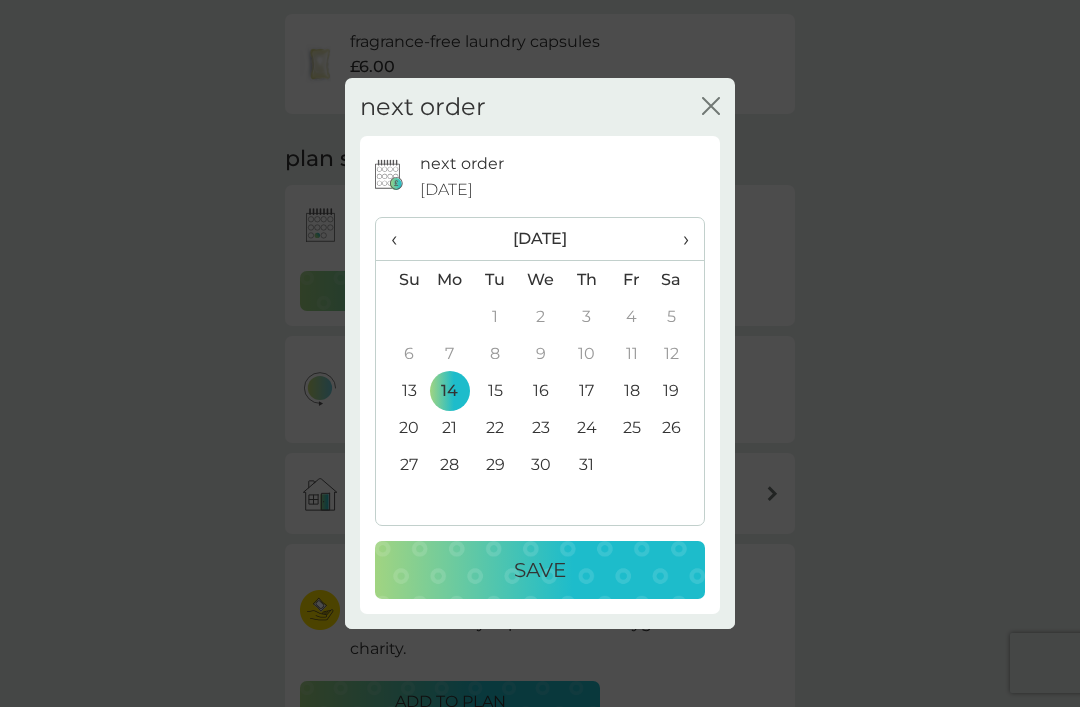 click on "Save" at bounding box center (540, 570) 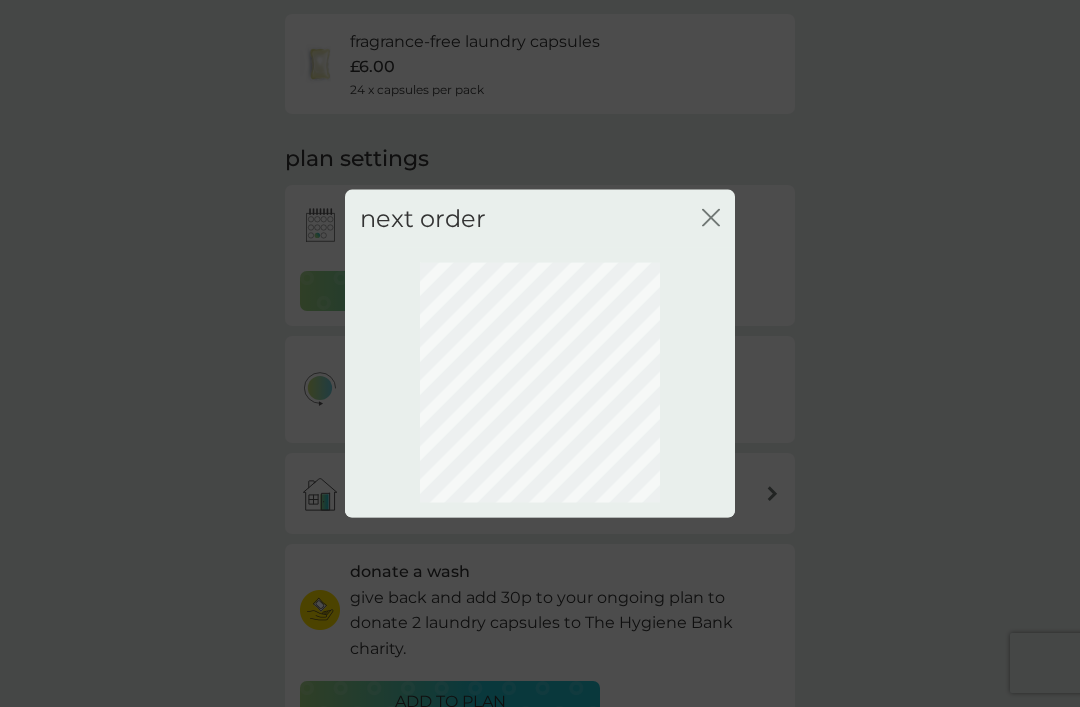 scroll, scrollTop: 66, scrollLeft: 0, axis: vertical 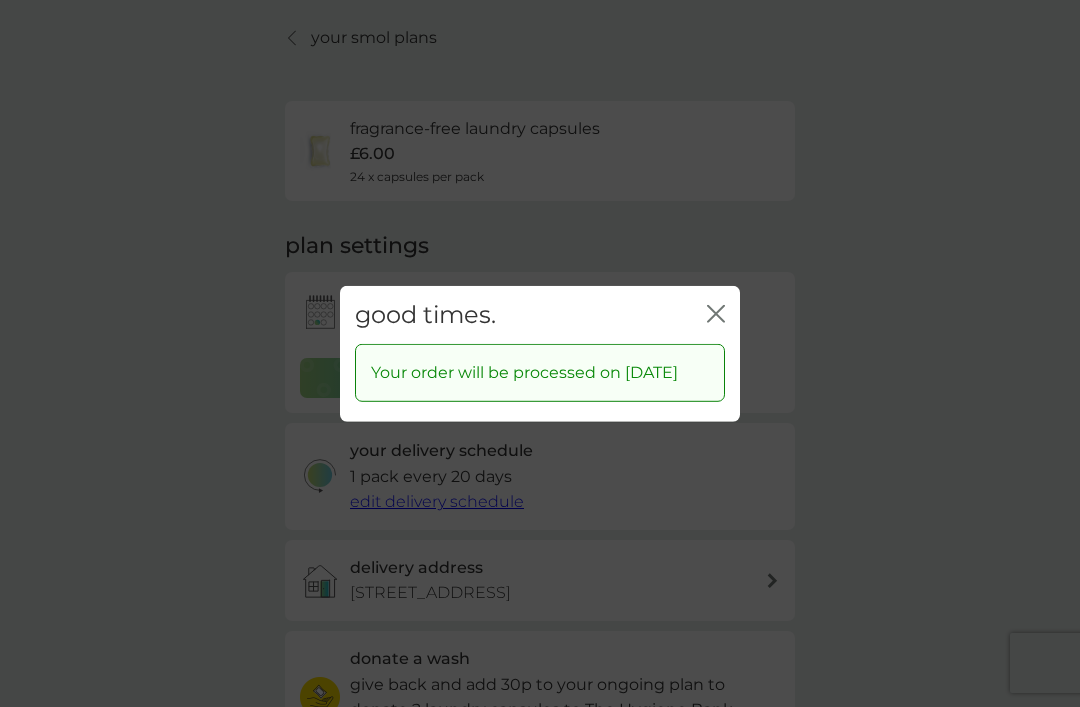 click on "close" at bounding box center (716, 314) 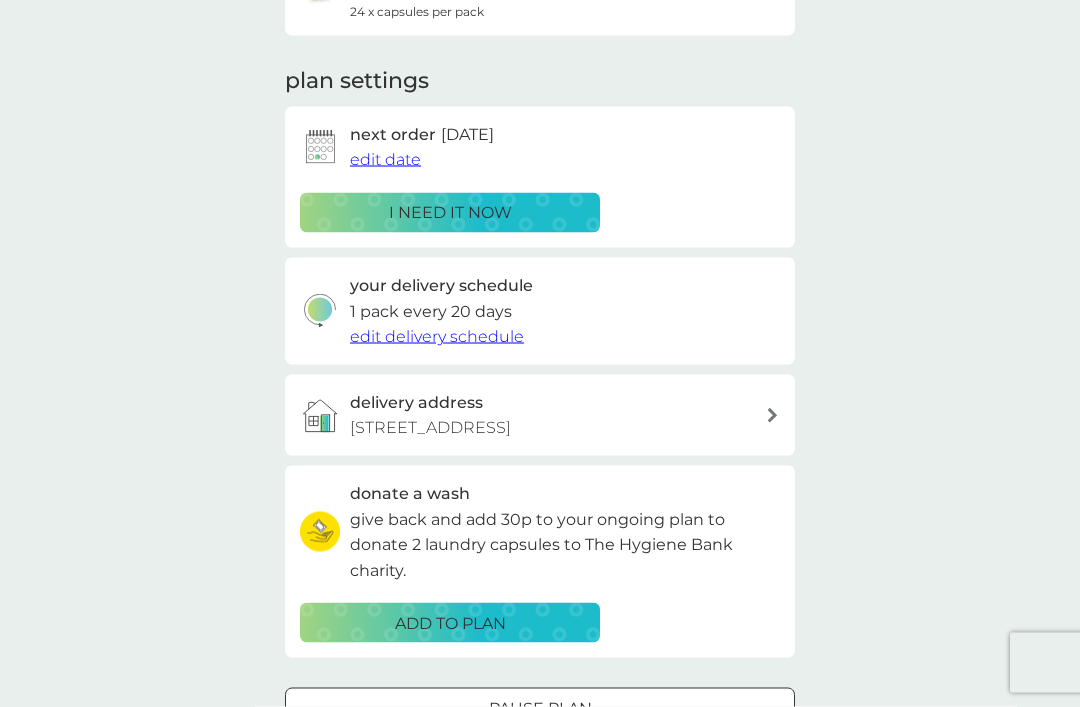 scroll, scrollTop: 232, scrollLeft: 0, axis: vertical 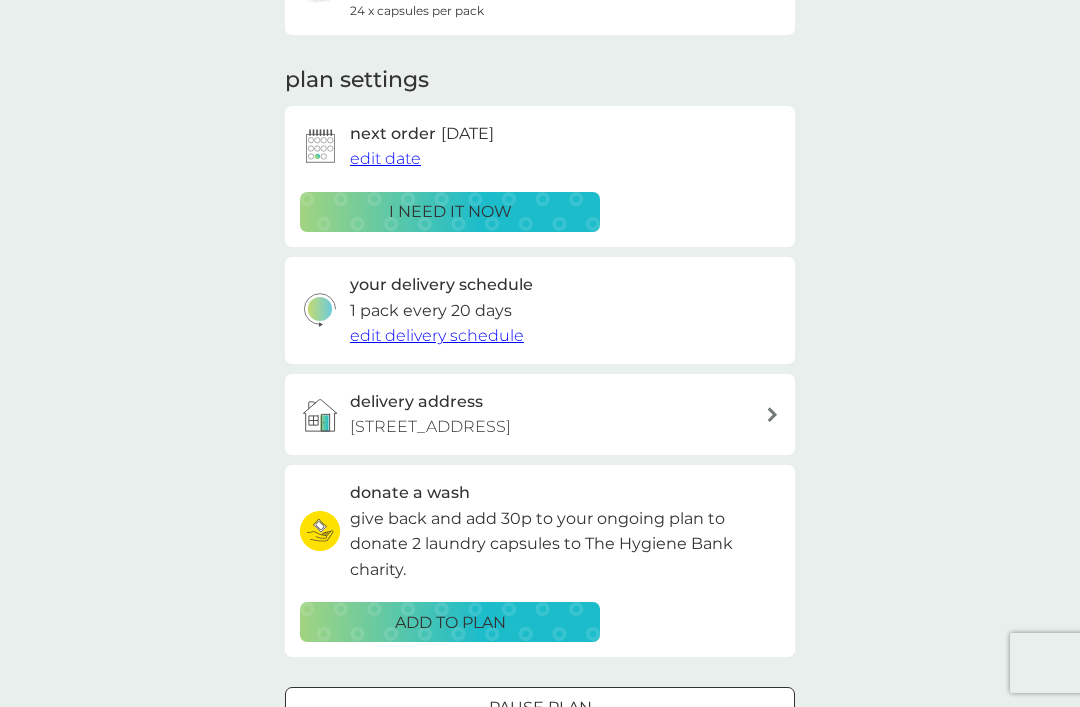 click on "edit delivery schedule" at bounding box center [437, 335] 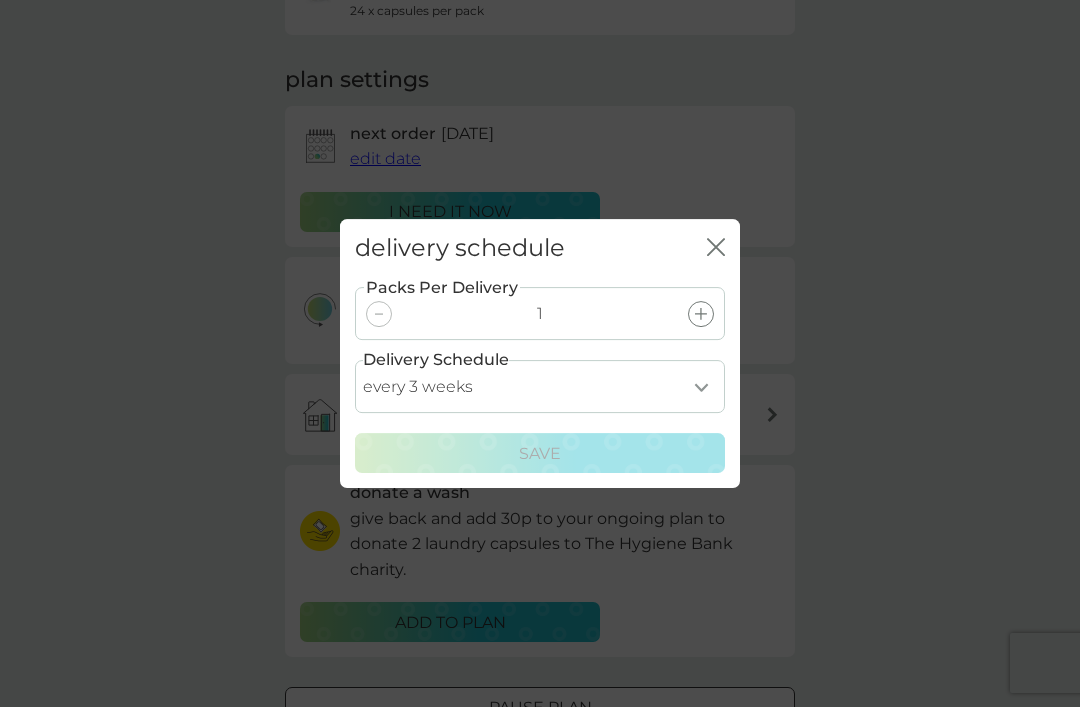 click on "every 1 week every 2 weeks every 3 weeks every 4 weeks every 5 weeks every 6 weeks every 7 weeks every 8 weeks every 9 weeks every 10 weeks every 11 weeks every 12 weeks every 13 weeks every 14 weeks every 15 weeks every 16 weeks every 17 weeks" at bounding box center [540, 386] 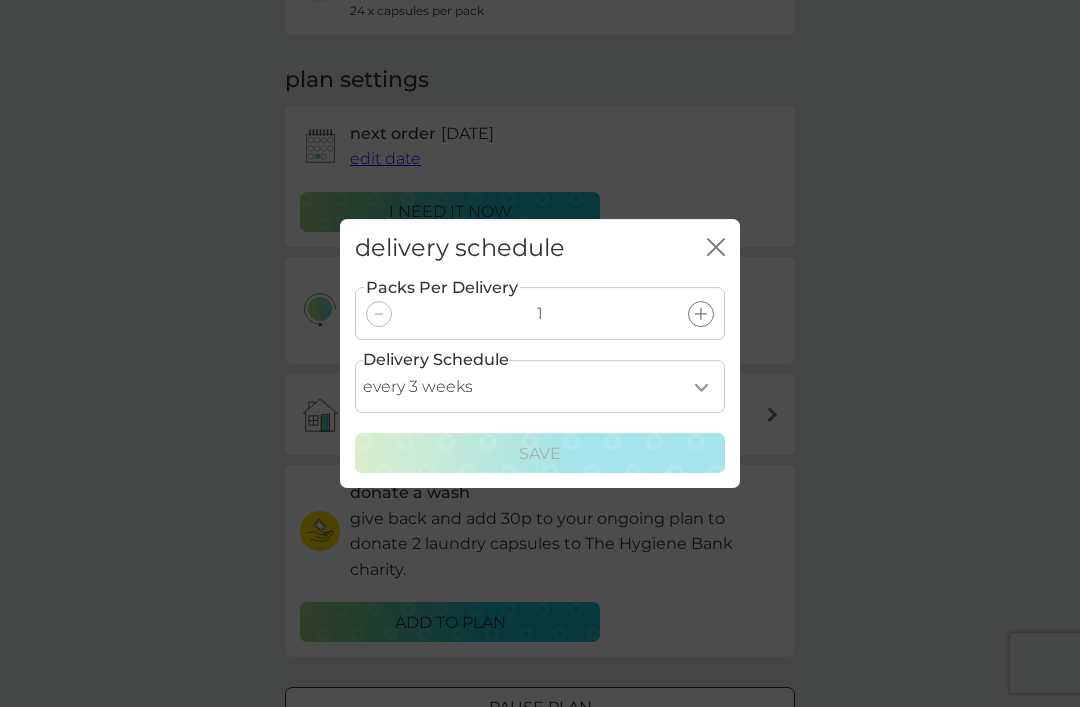 select on "14" 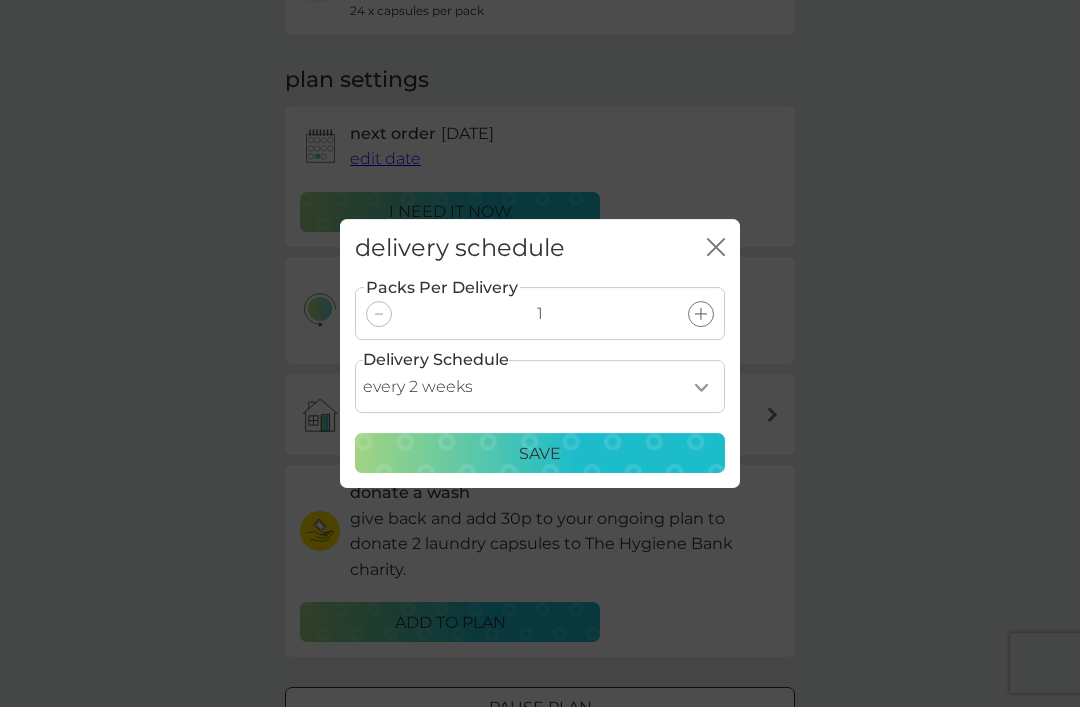 click on "Save" at bounding box center (540, 454) 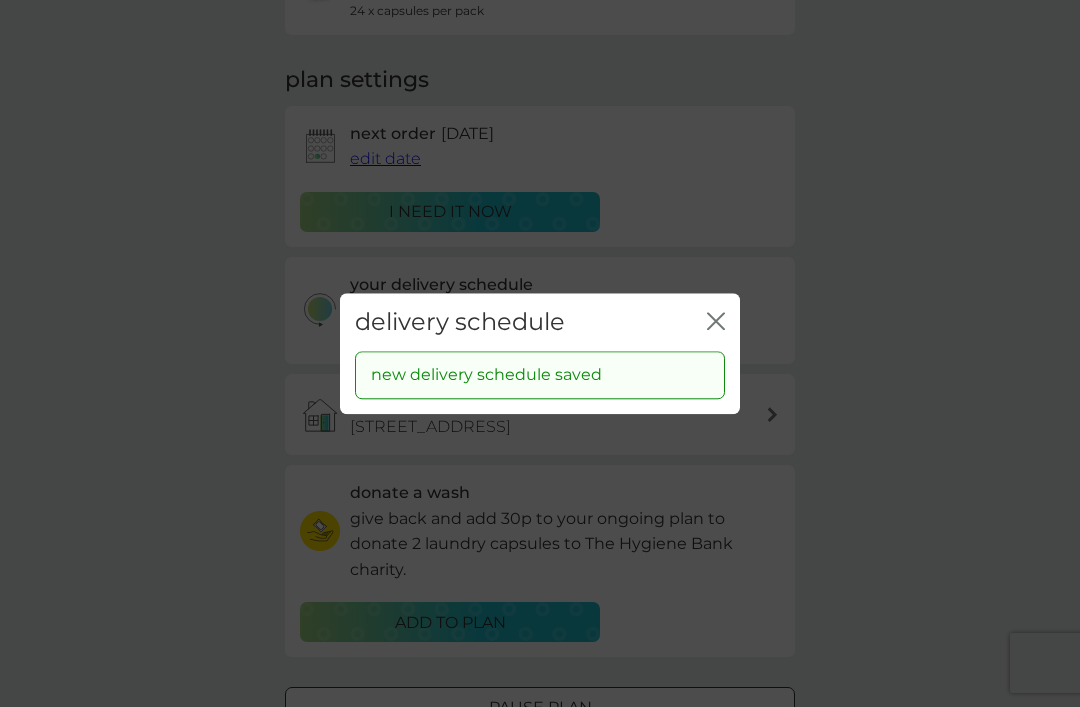 click on "close" 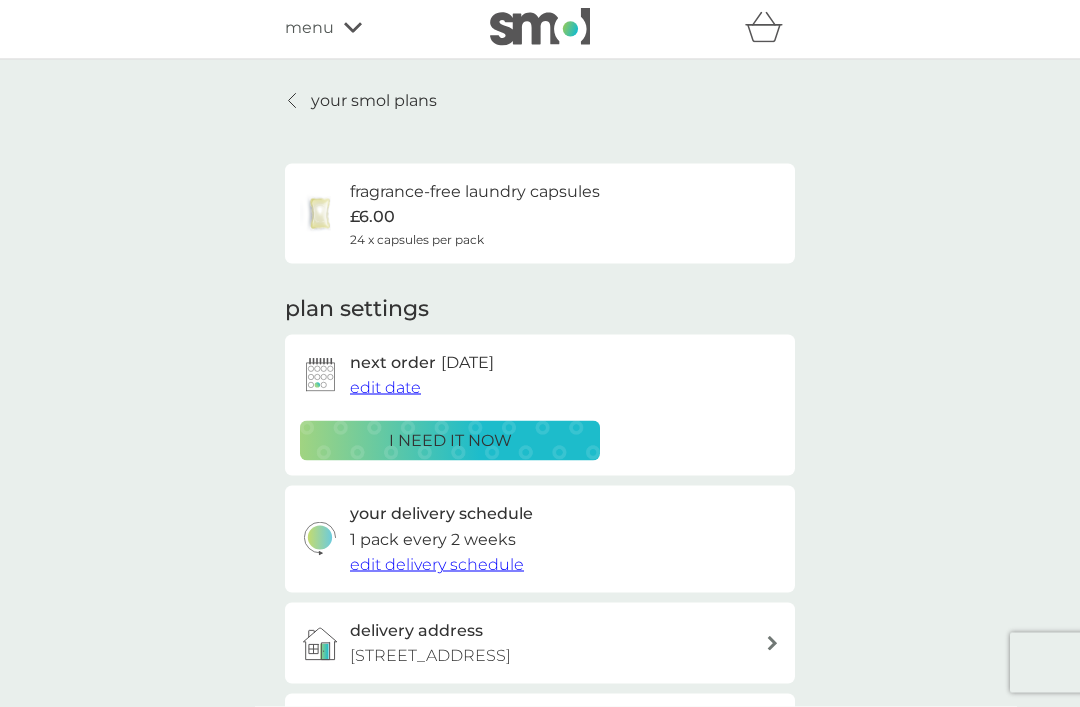 scroll, scrollTop: 5, scrollLeft: 0, axis: vertical 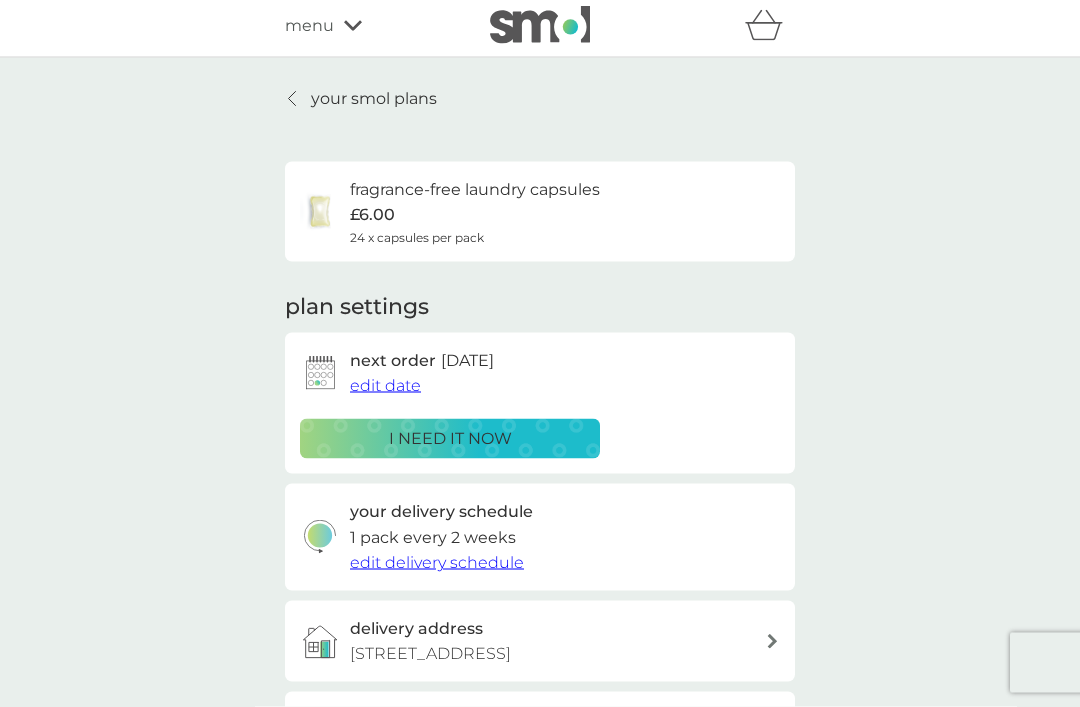 click on "your smol plans" at bounding box center [374, 99] 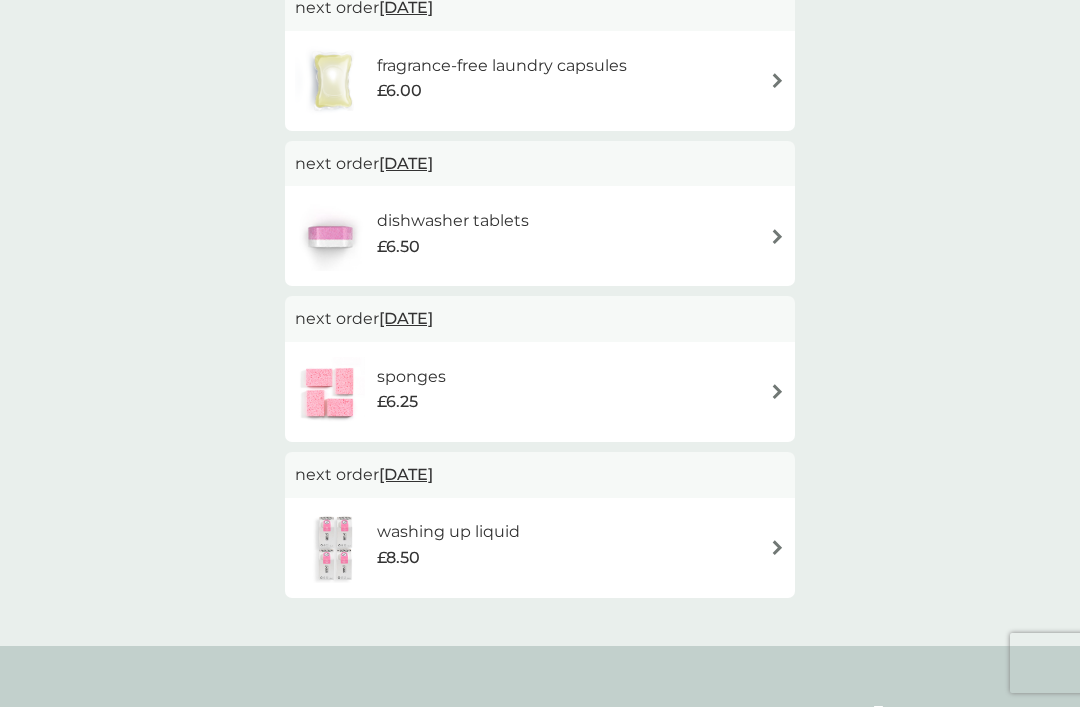 scroll, scrollTop: 431, scrollLeft: 0, axis: vertical 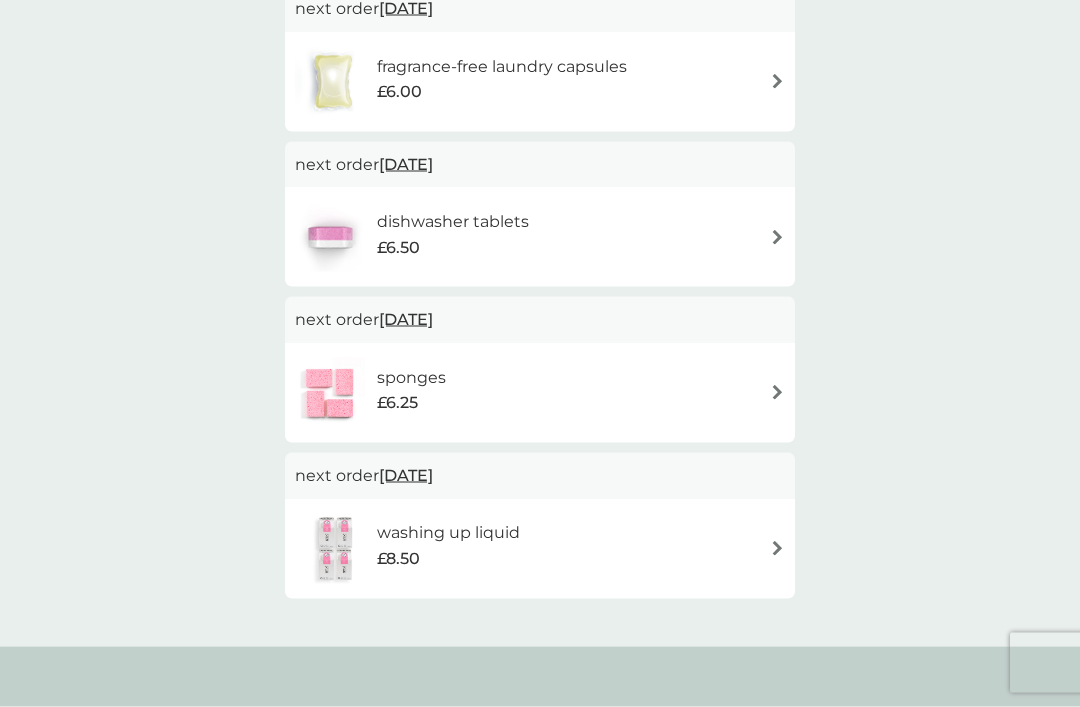 click on "sponges £6.25" at bounding box center (540, 393) 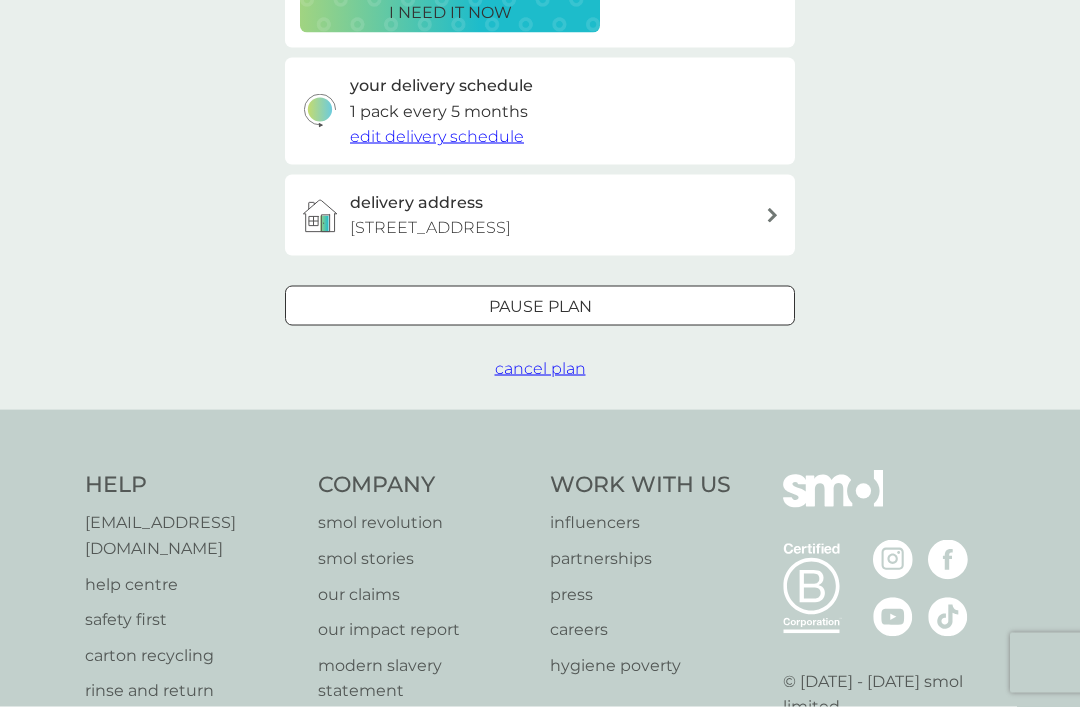 scroll, scrollTop: 0, scrollLeft: 0, axis: both 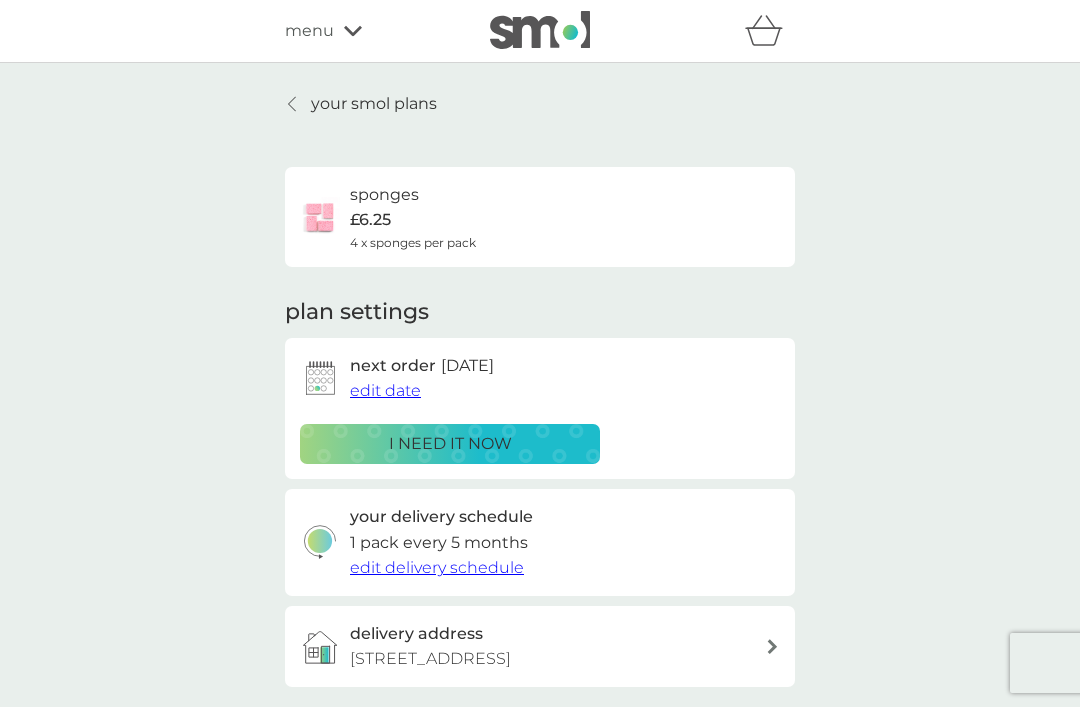 click on "edit date" at bounding box center (385, 390) 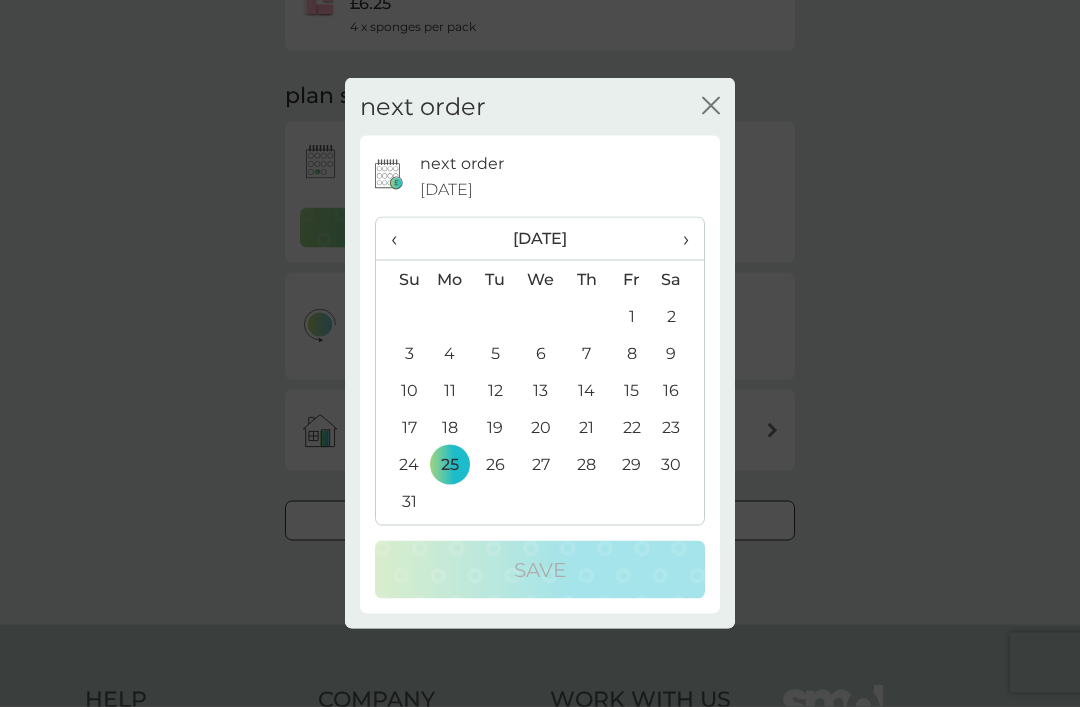 scroll, scrollTop: 215, scrollLeft: 0, axis: vertical 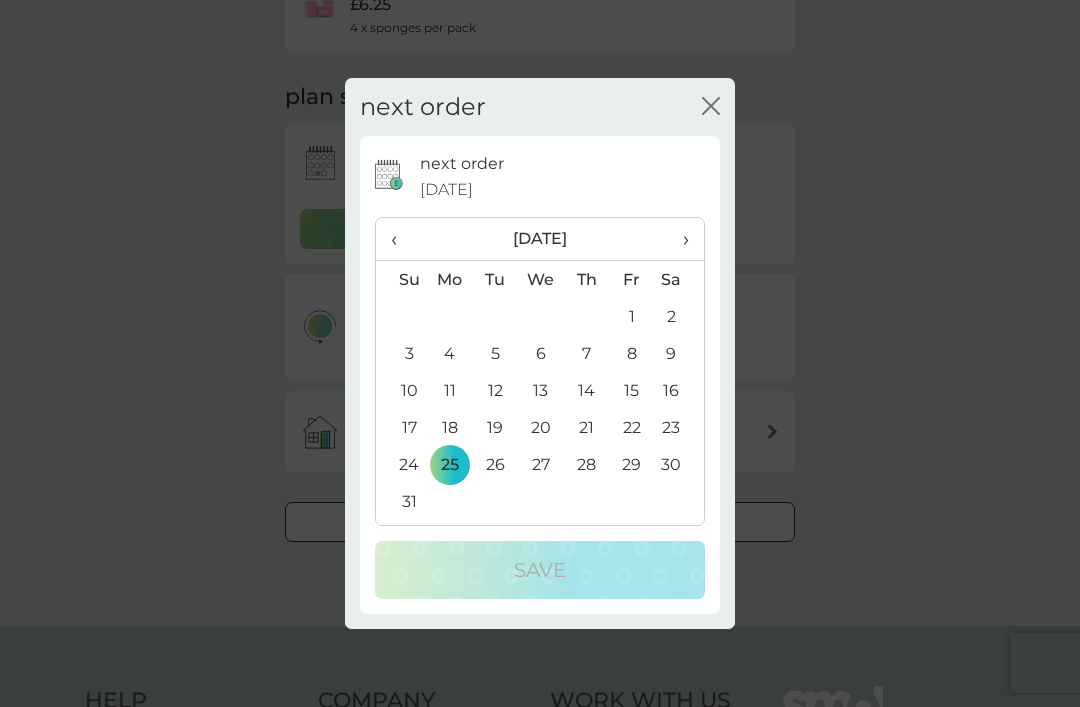 click on "›" at bounding box center (679, 239) 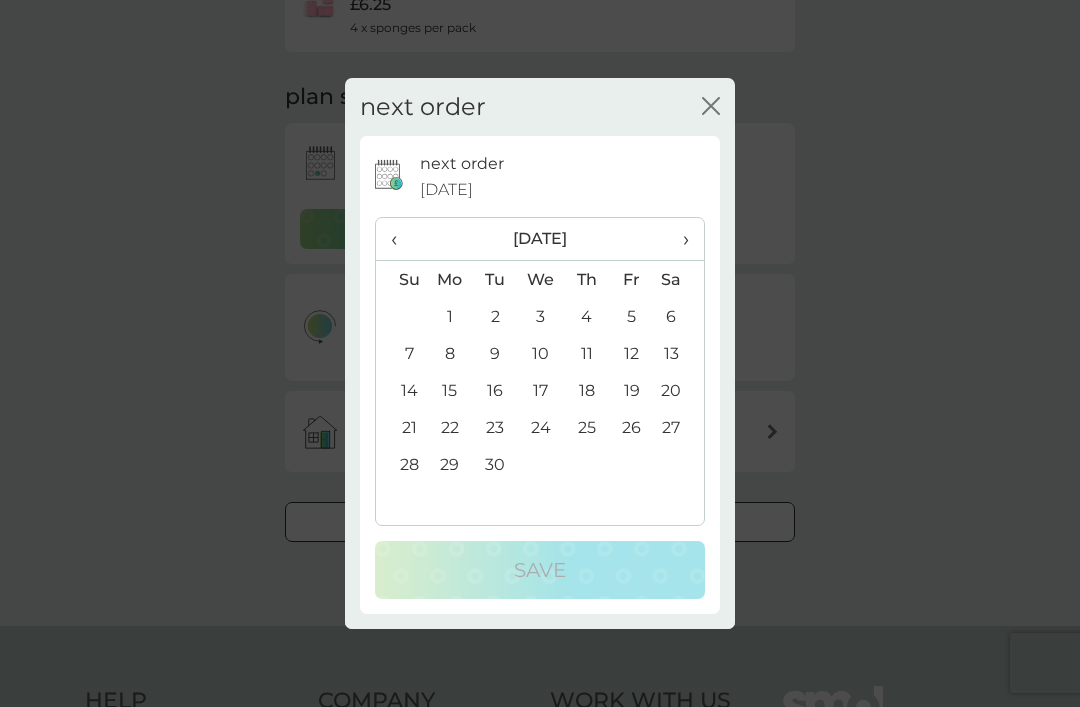 click on "25" at bounding box center [586, 427] 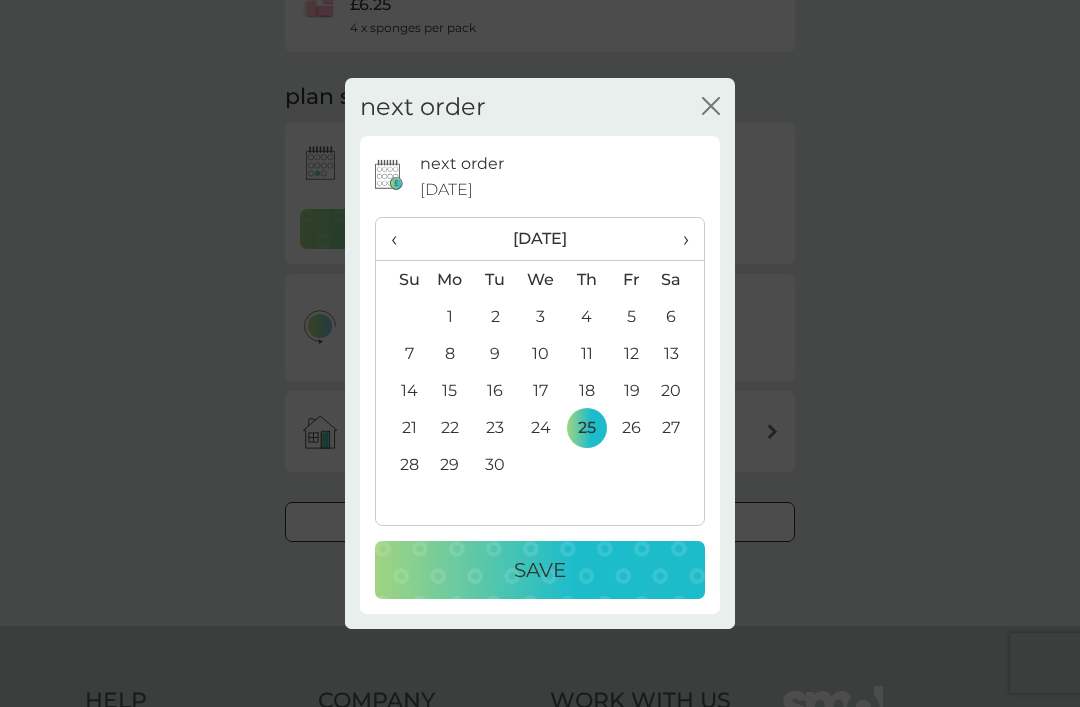 click on "Save" at bounding box center [540, 570] 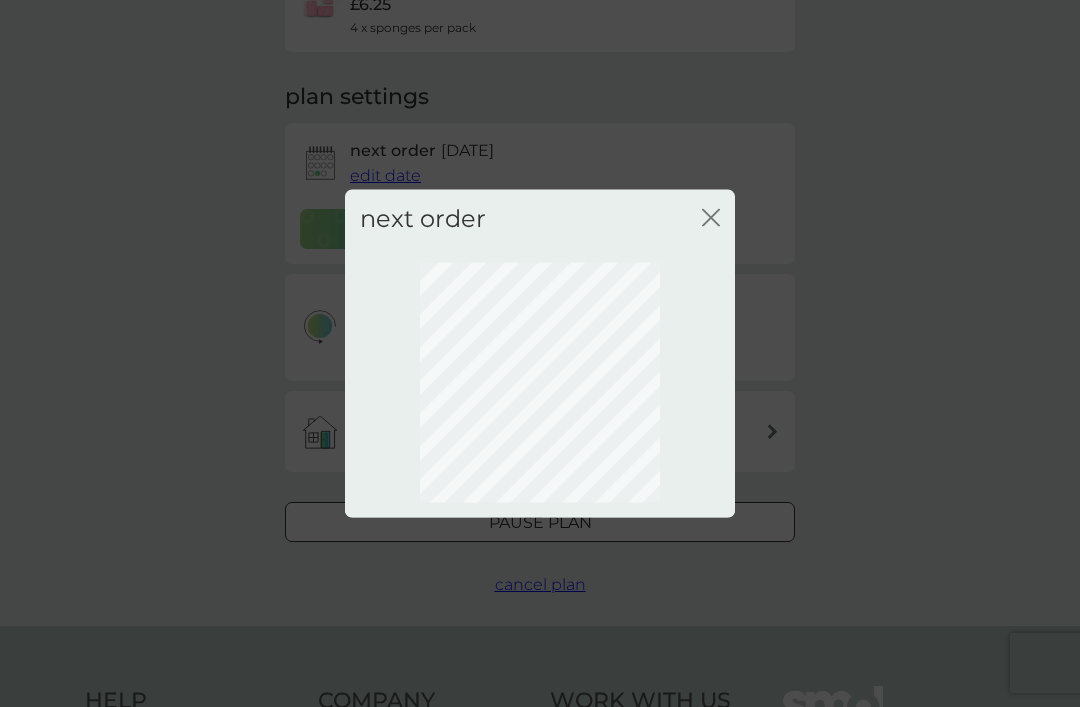 scroll, scrollTop: 66, scrollLeft: 0, axis: vertical 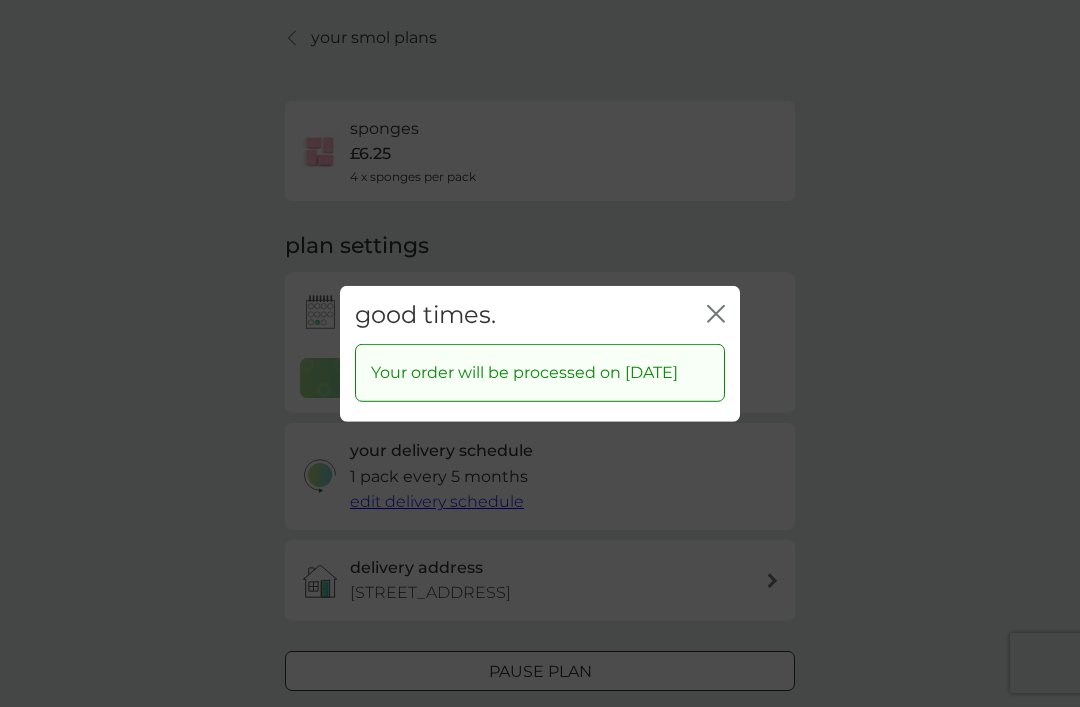 click on "close" 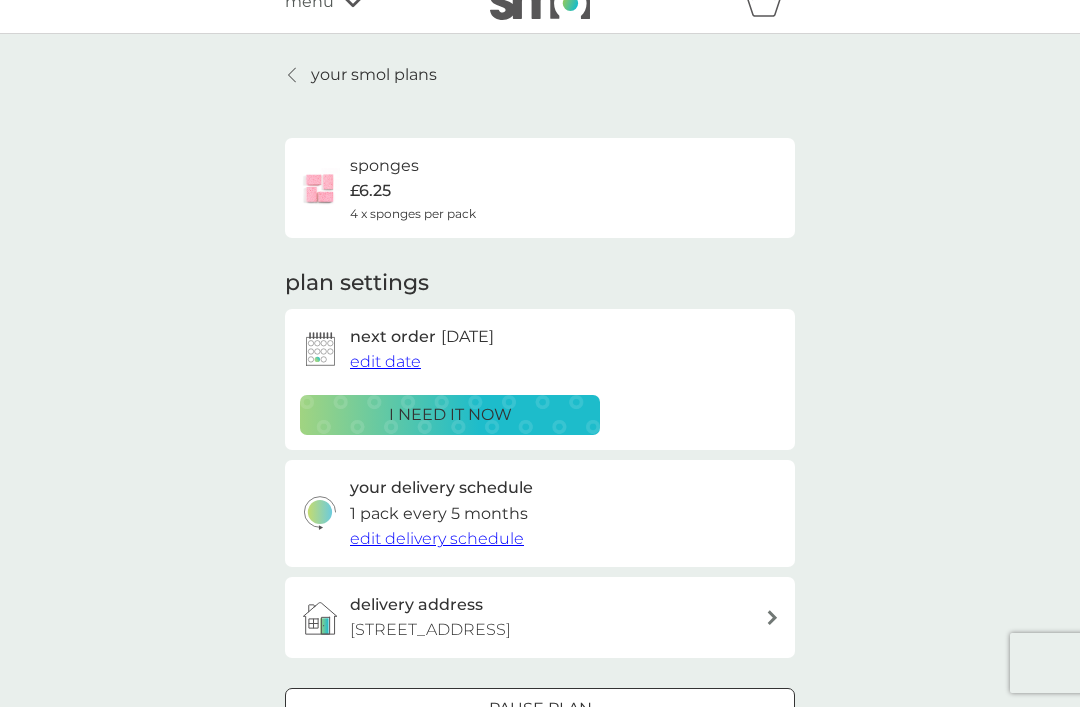 scroll, scrollTop: 0, scrollLeft: 0, axis: both 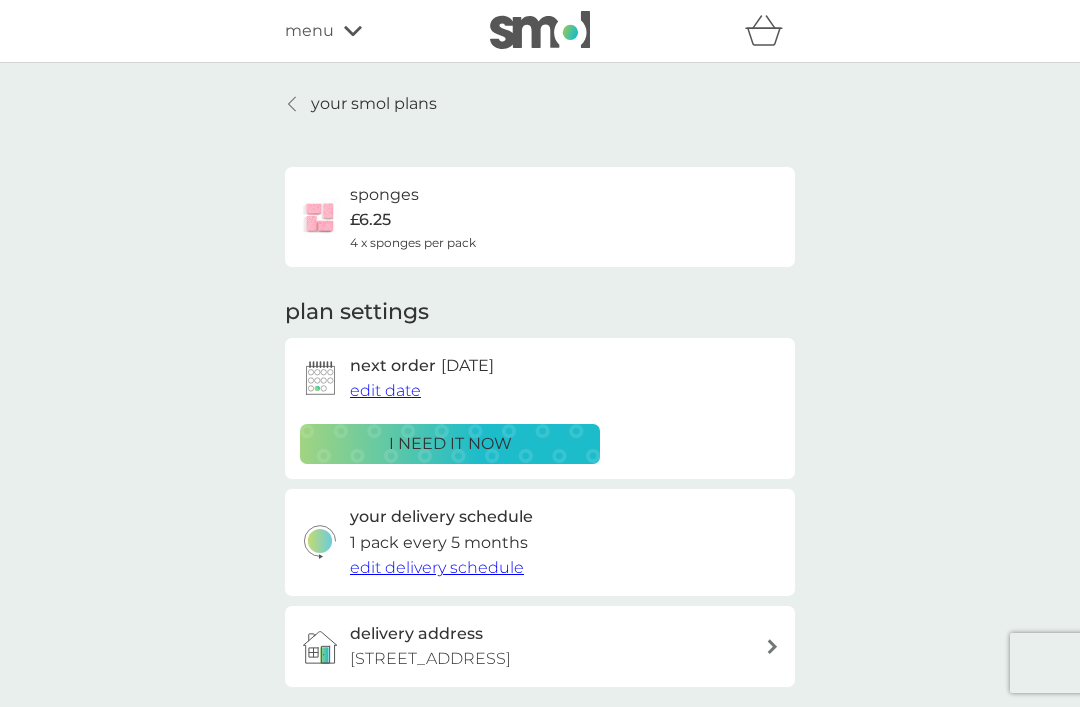 click 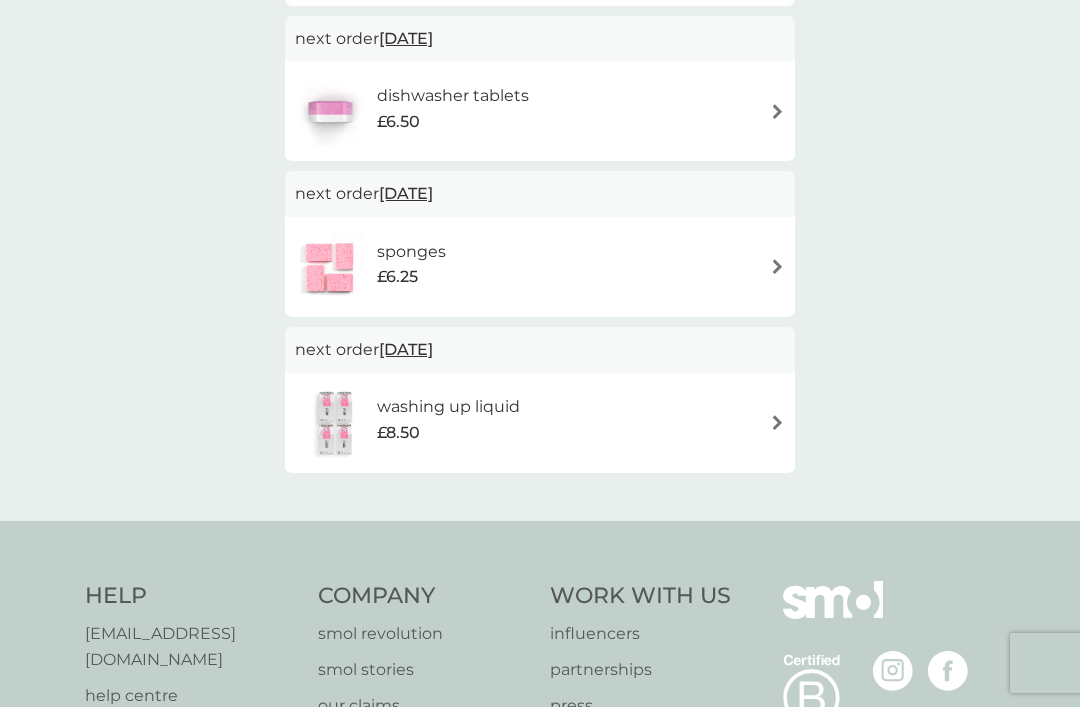 scroll, scrollTop: 556, scrollLeft: 0, axis: vertical 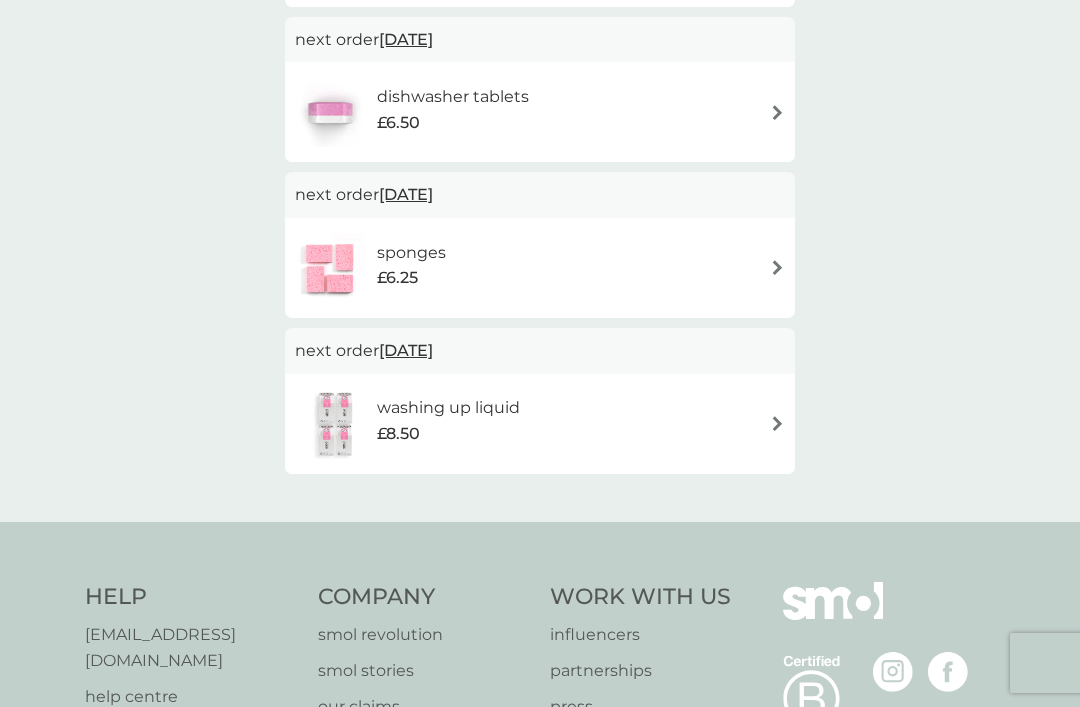 click on "washing up liquid" at bounding box center [448, 408] 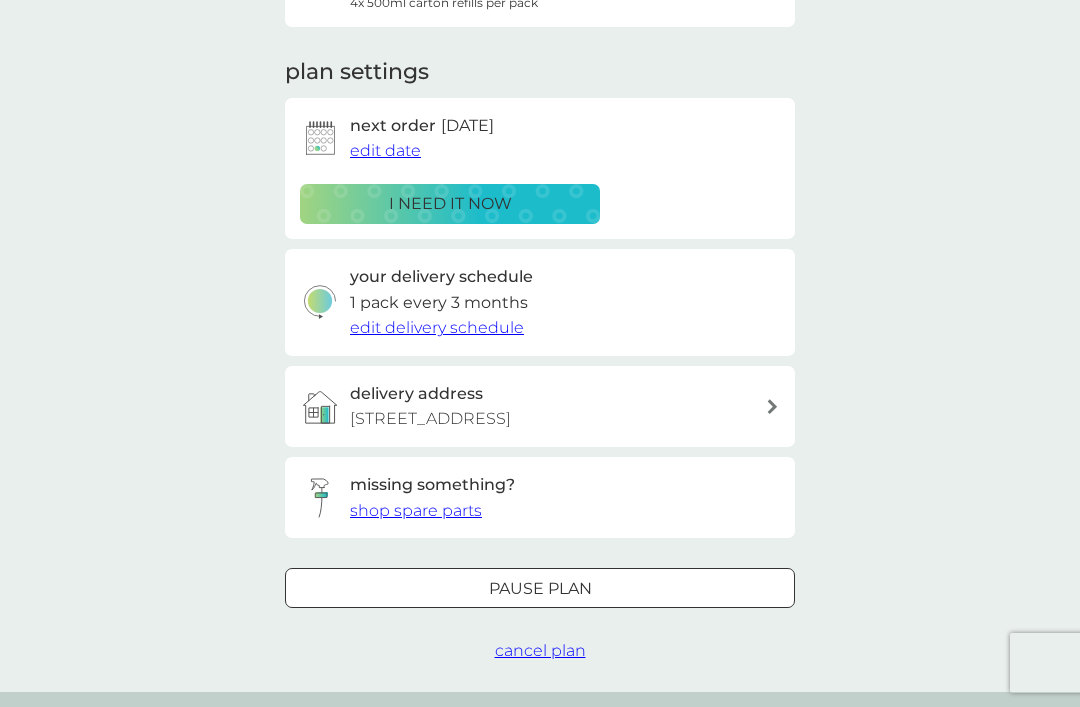 scroll, scrollTop: 244, scrollLeft: 0, axis: vertical 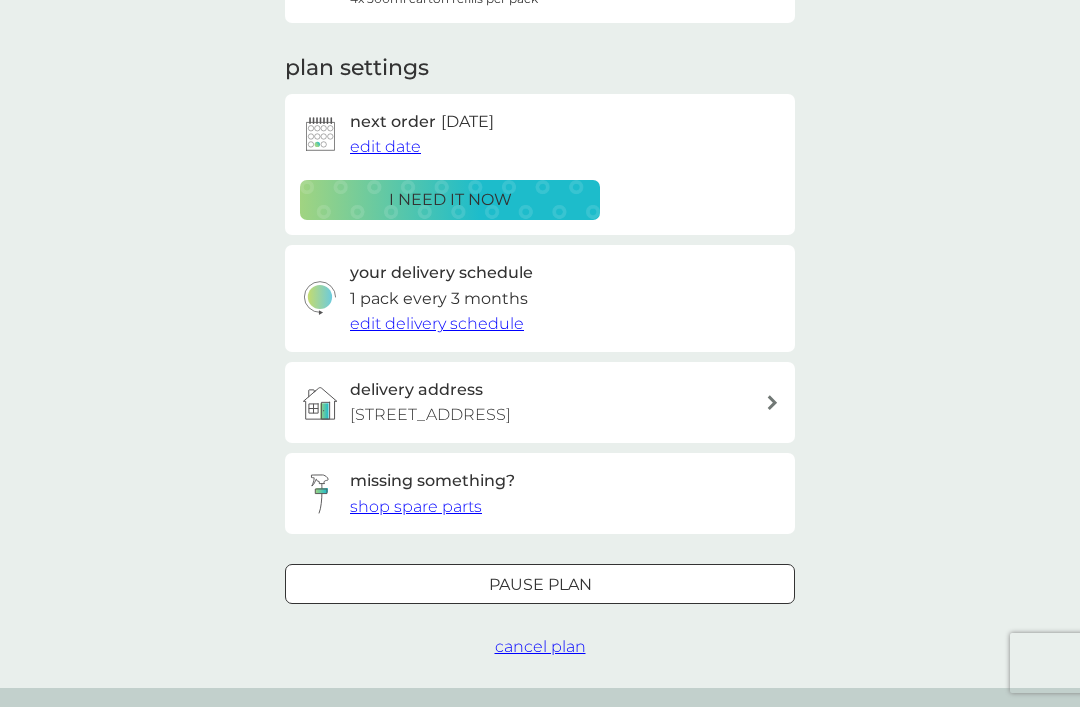 click on "edit delivery schedule" at bounding box center [437, 323] 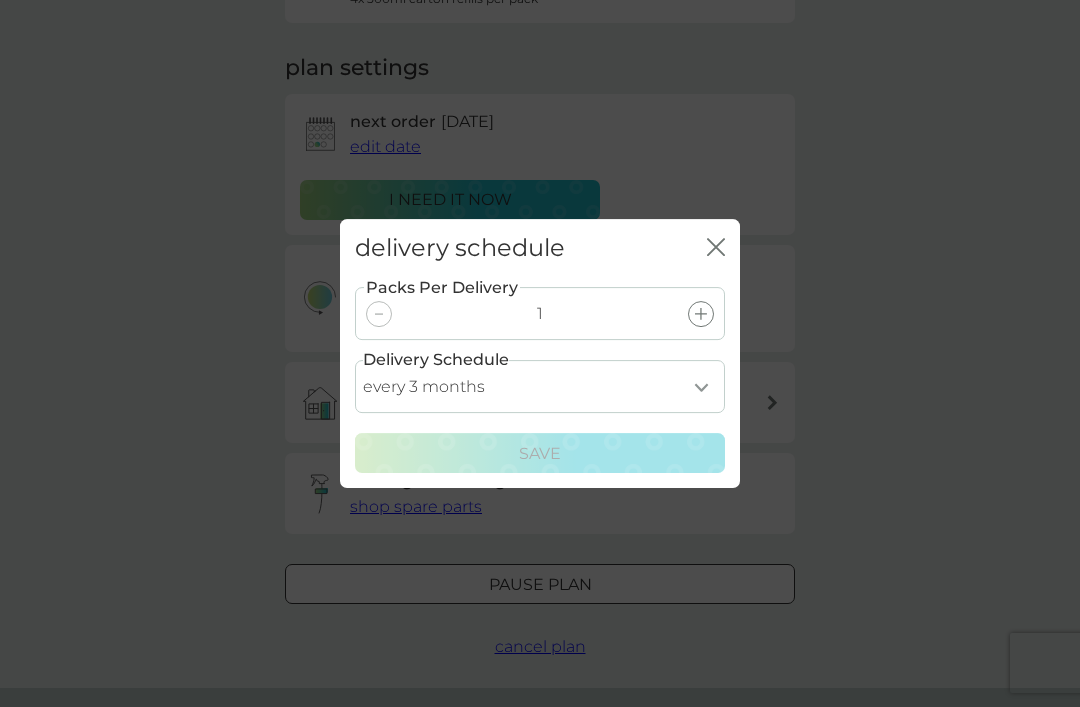 click on "every 1 month every 2 months every 3 months every 4 months every 5 months every 6 months every 7 months" at bounding box center (540, 386) 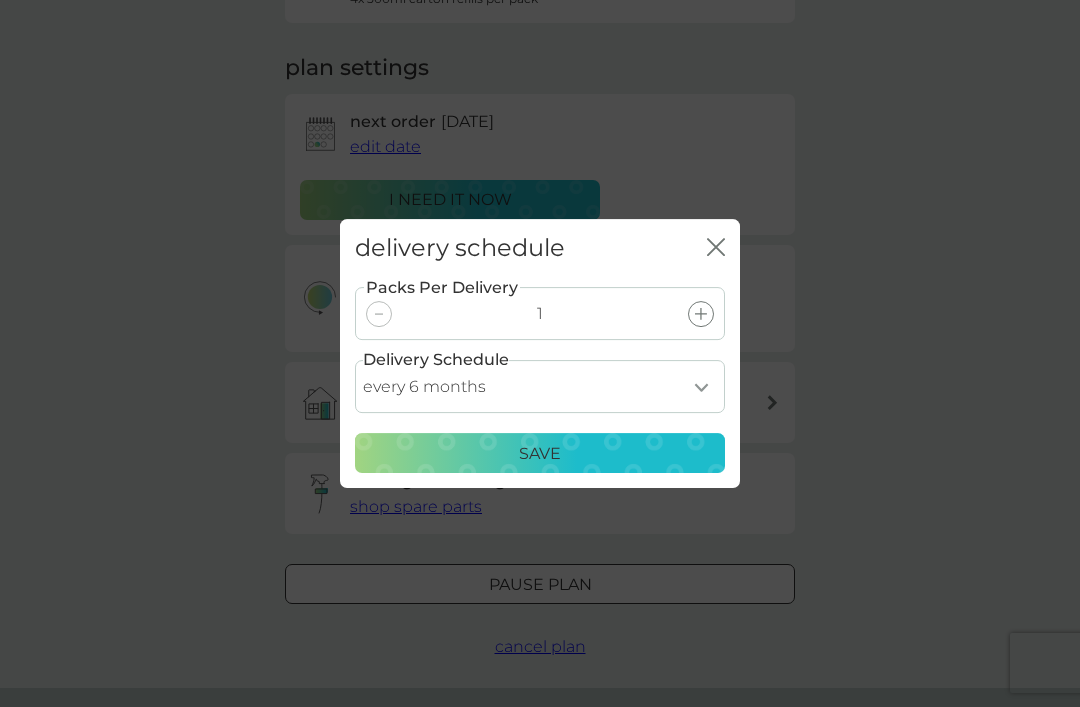 click on "Save" at bounding box center (540, 454) 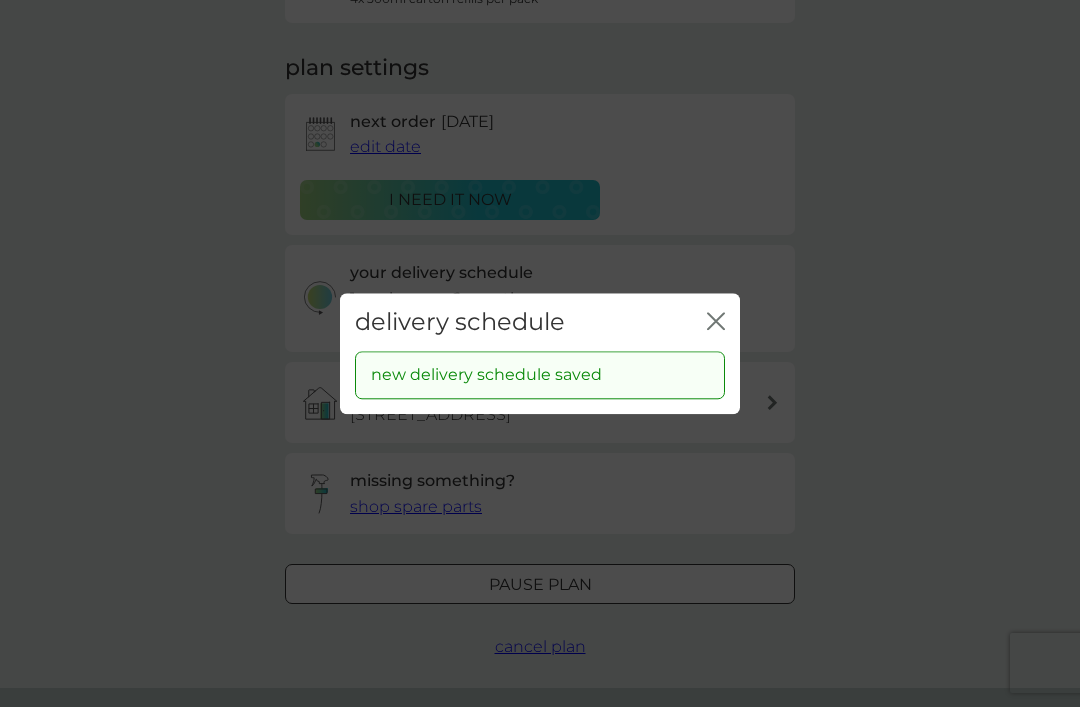 click on "close" 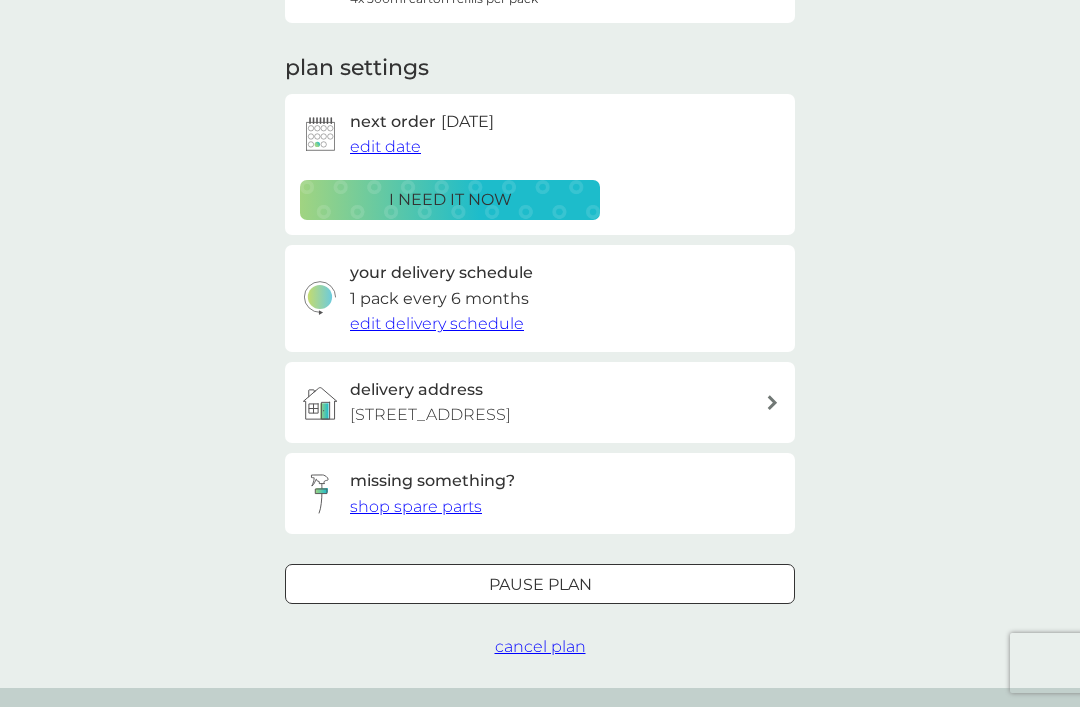 click on "edit date" at bounding box center [385, 146] 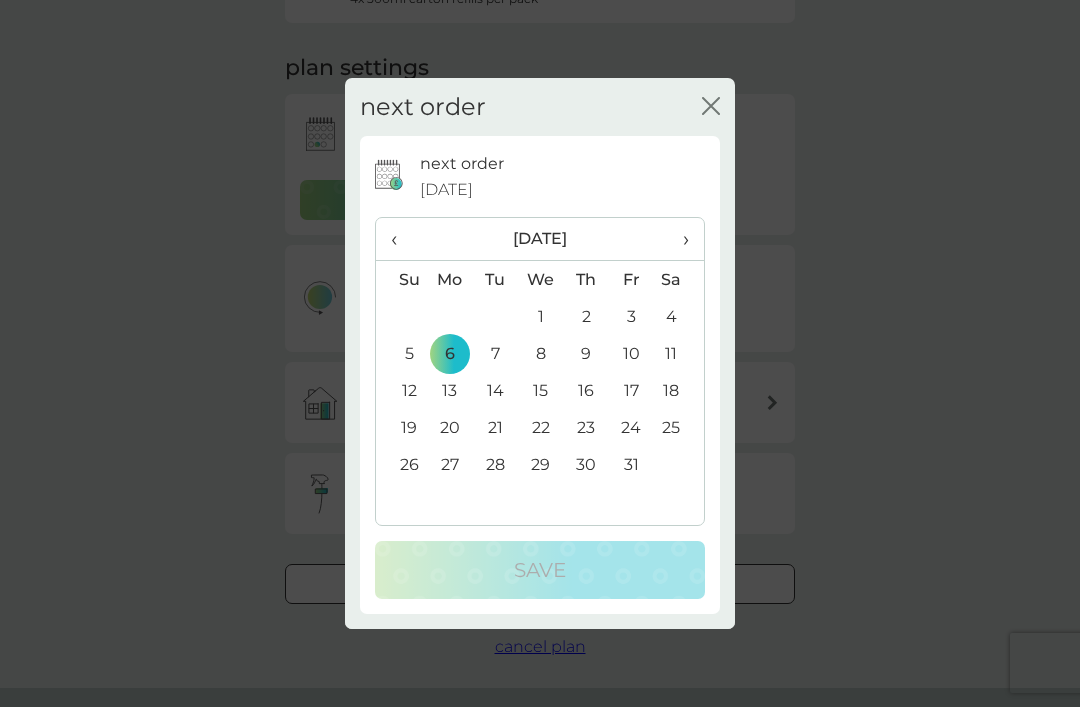 click on "›" at bounding box center (679, 239) 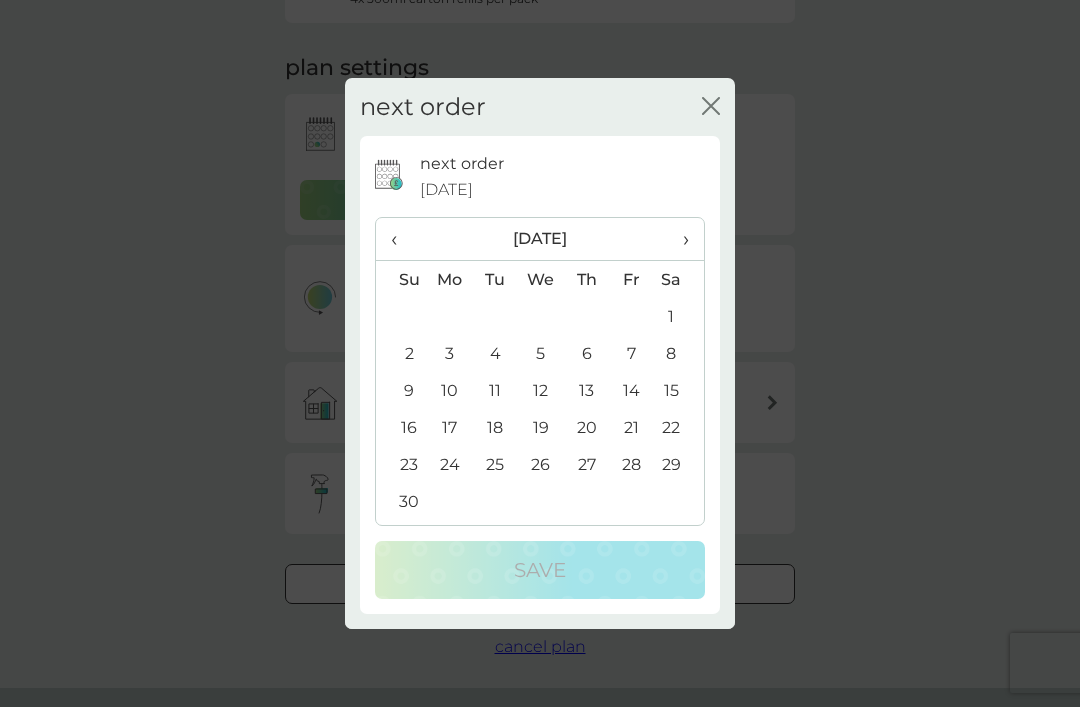 click on "›" at bounding box center (679, 239) 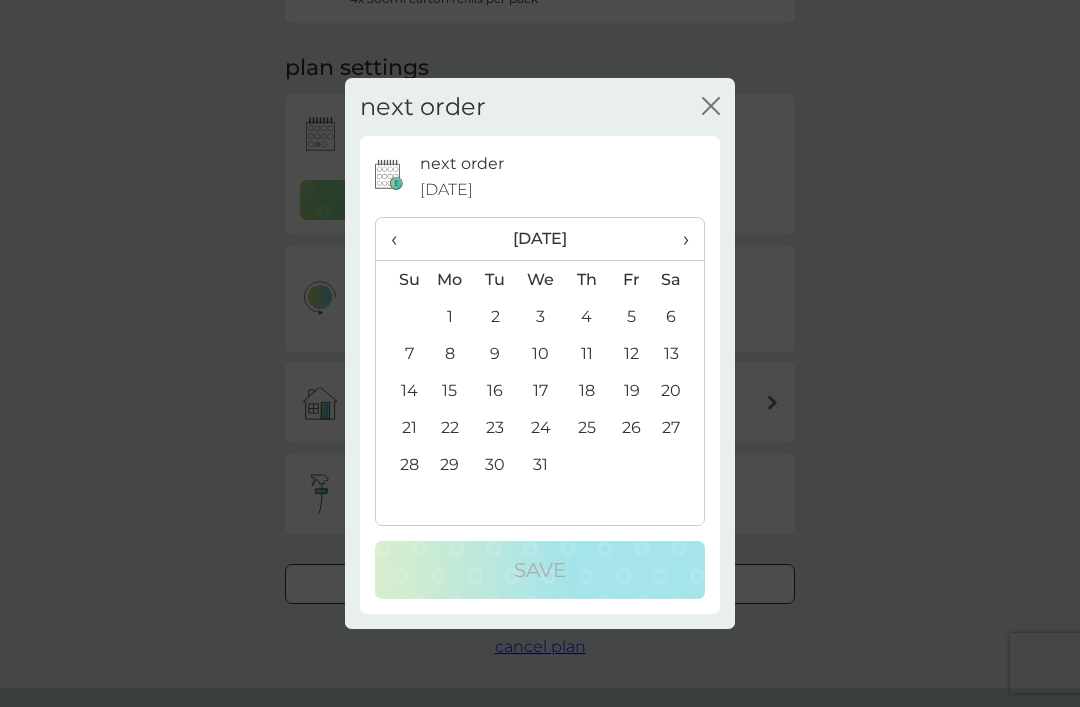 click on "22" at bounding box center (450, 427) 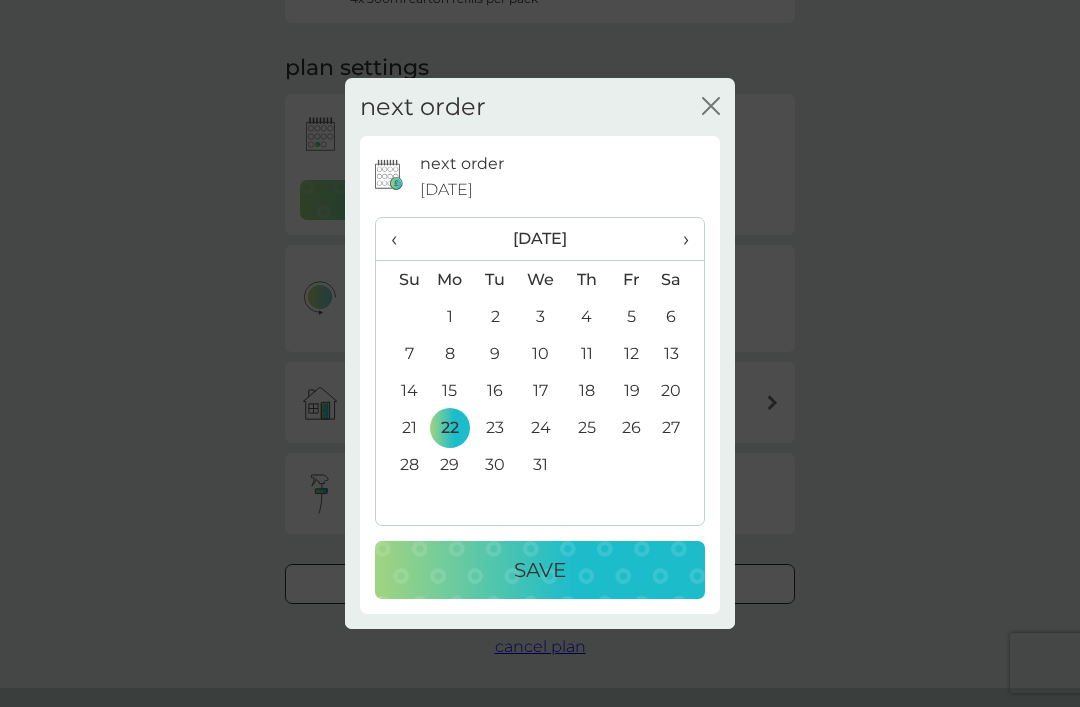 click on "Save" at bounding box center (540, 570) 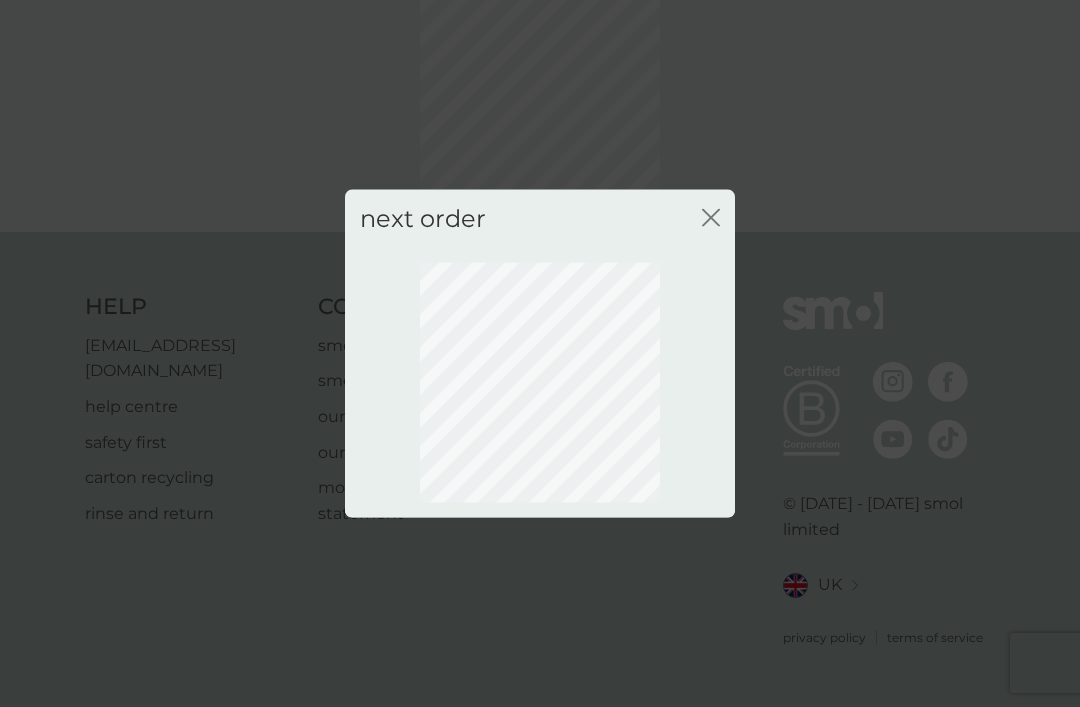 scroll, scrollTop: 66, scrollLeft: 0, axis: vertical 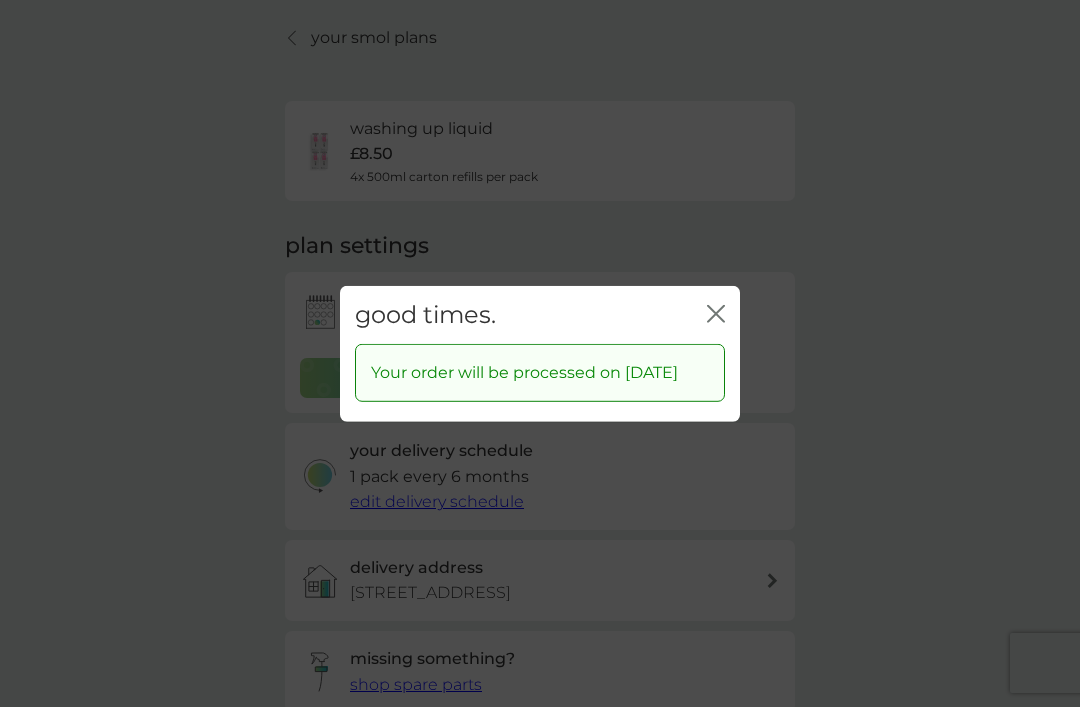 click on "close" 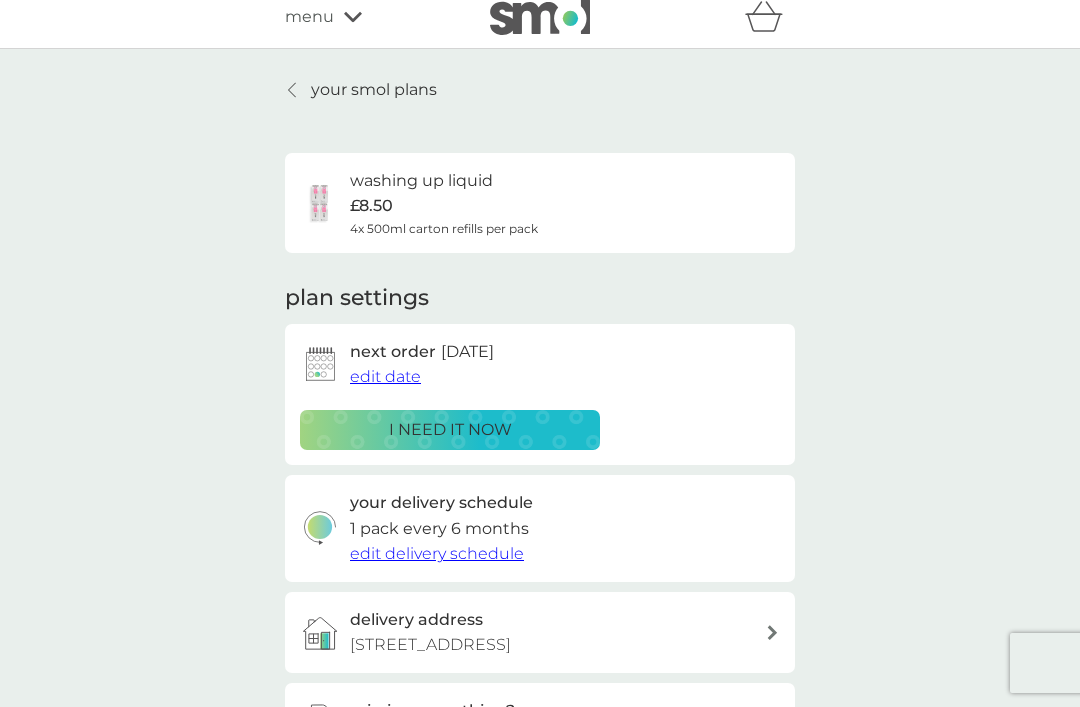 scroll, scrollTop: 0, scrollLeft: 0, axis: both 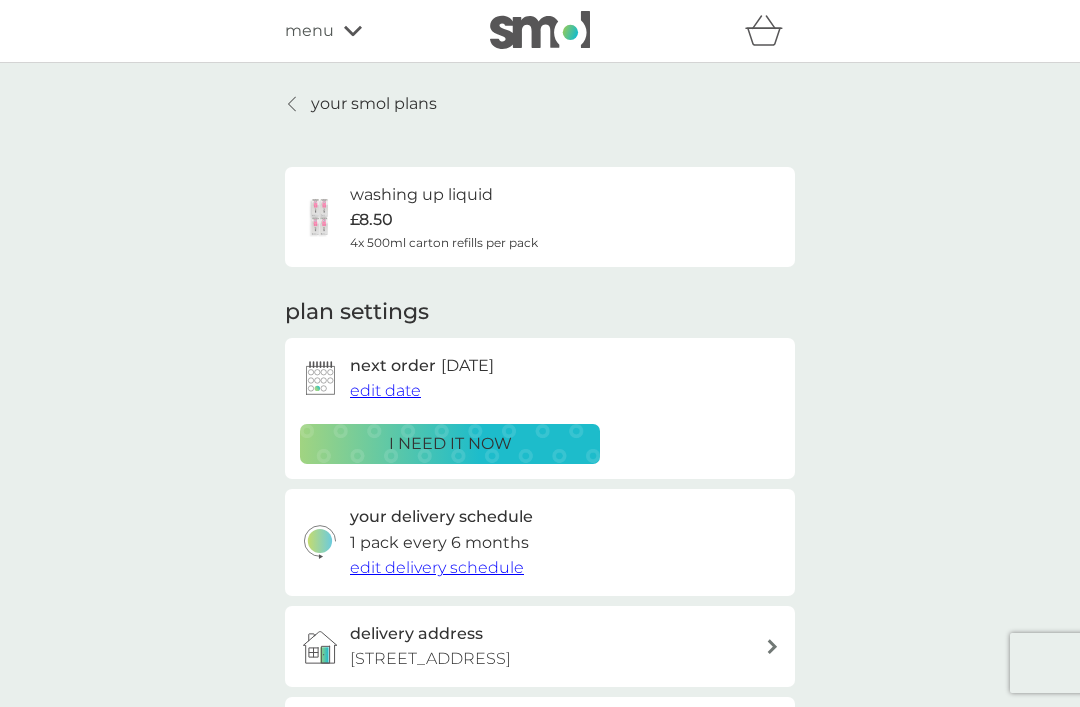 click on "menu" at bounding box center [370, 31] 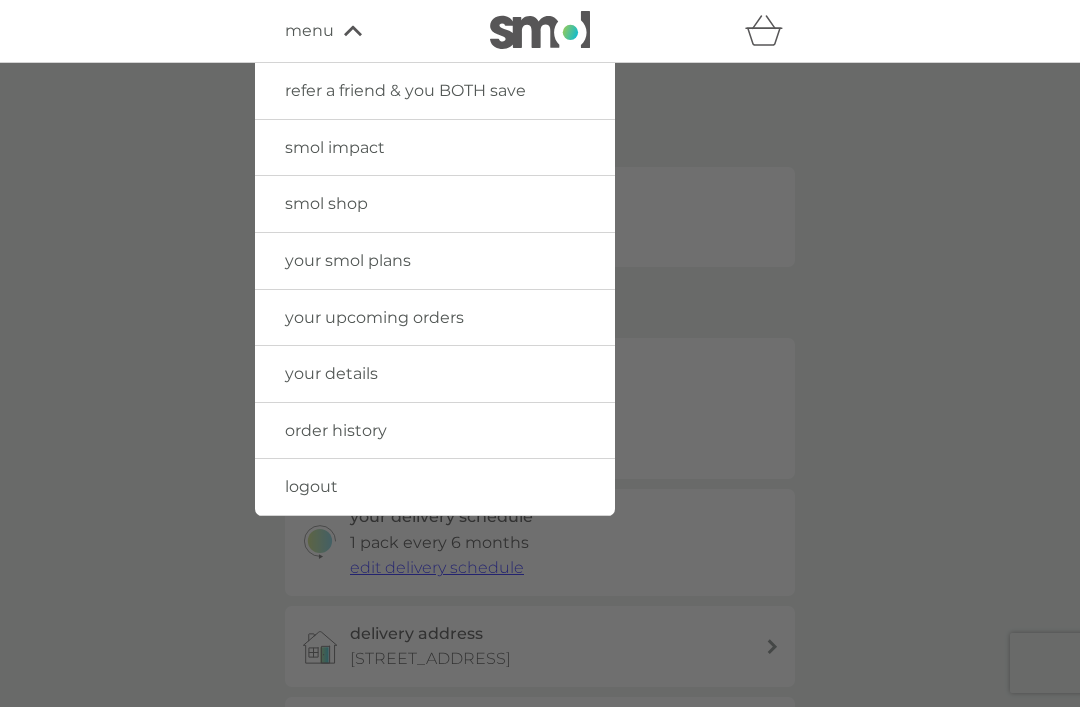 click at bounding box center (540, 416) 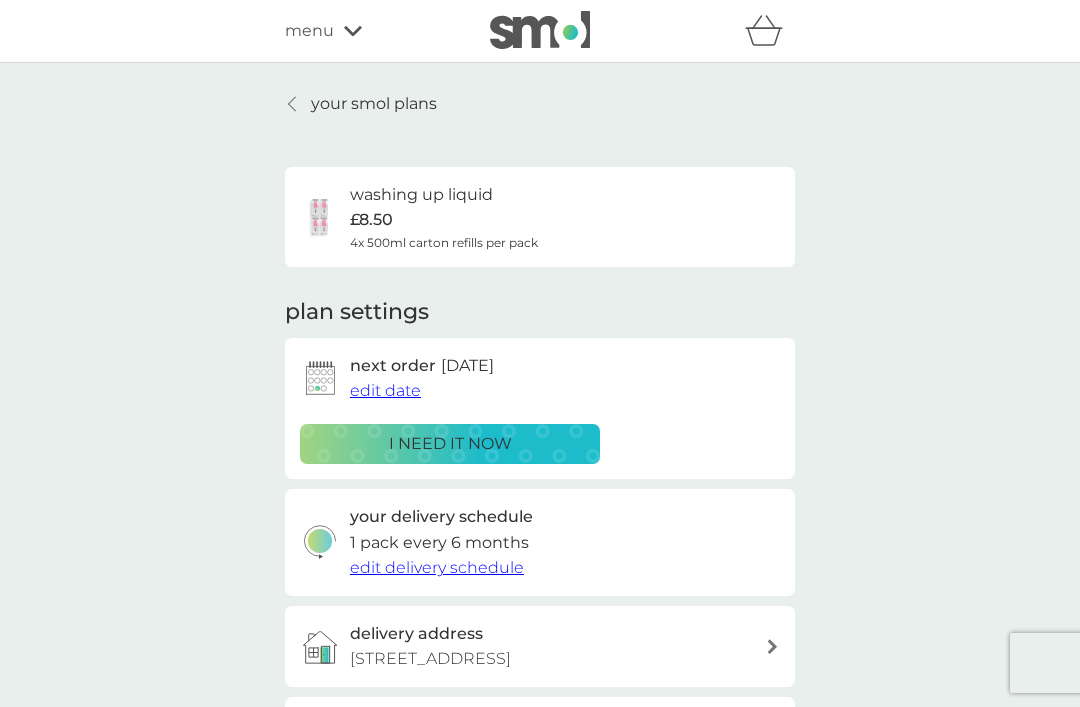 click on "your smol plans" at bounding box center (374, 104) 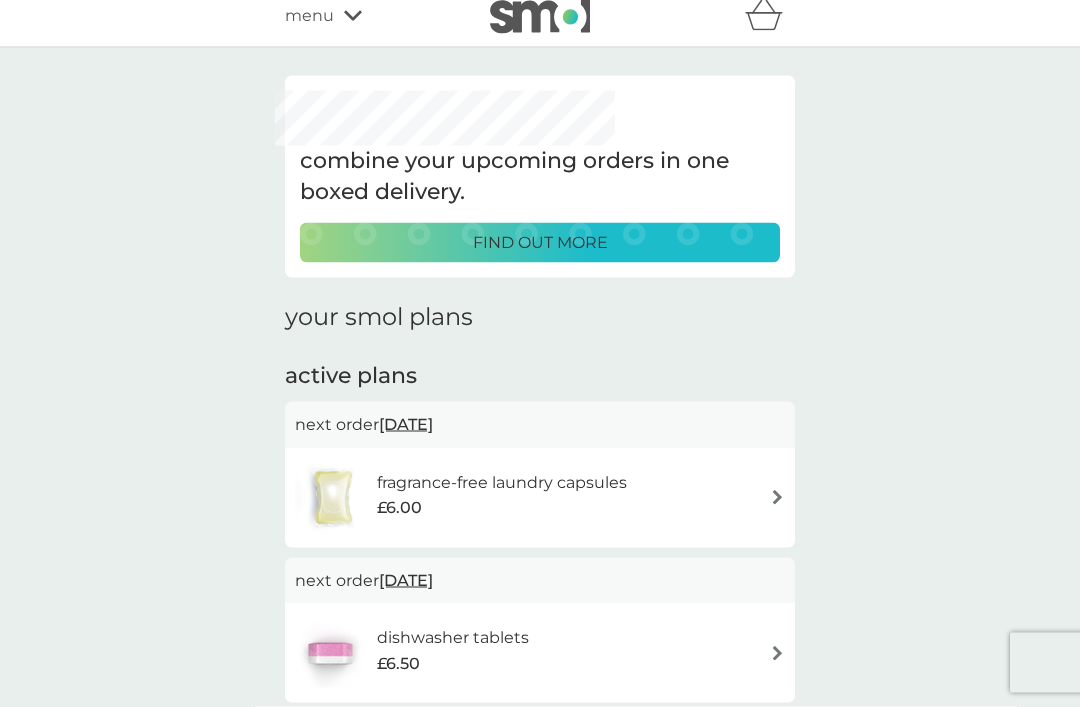 scroll, scrollTop: 0, scrollLeft: 0, axis: both 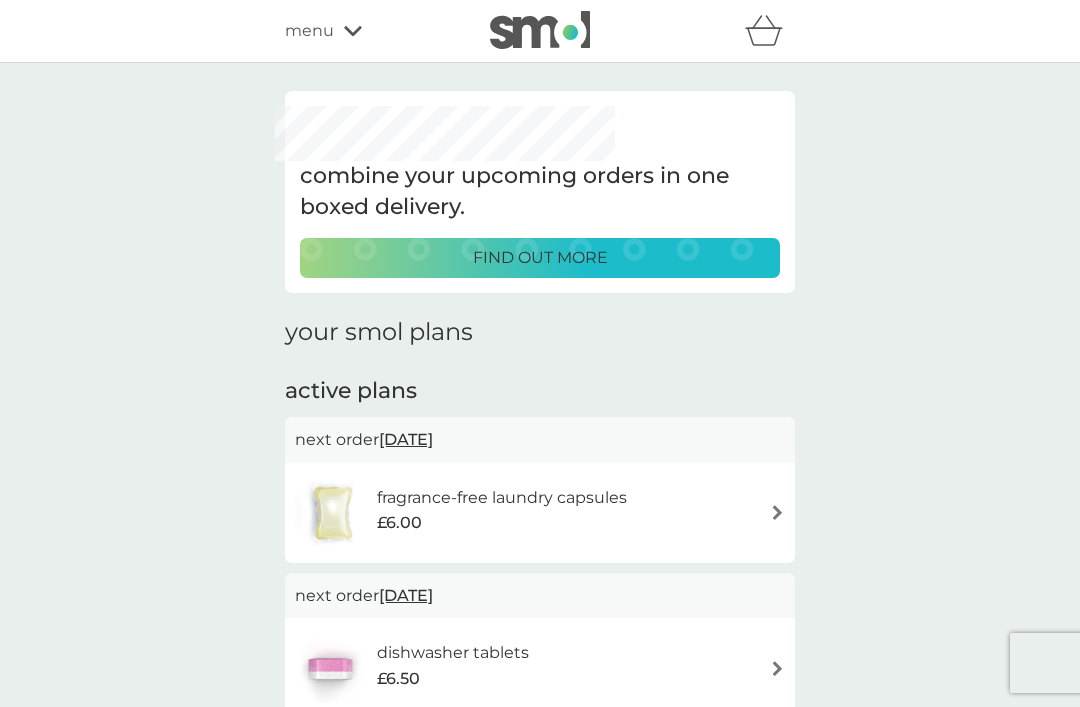 click on "menu" at bounding box center (370, 31) 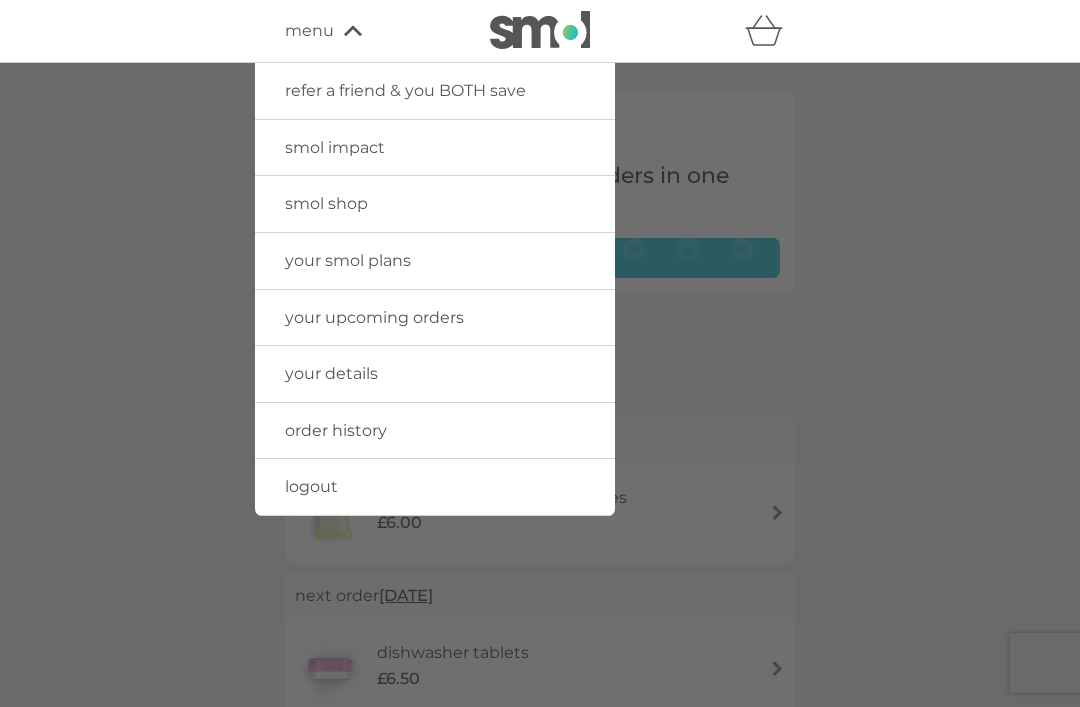 click on "smol shop" at bounding box center [326, 203] 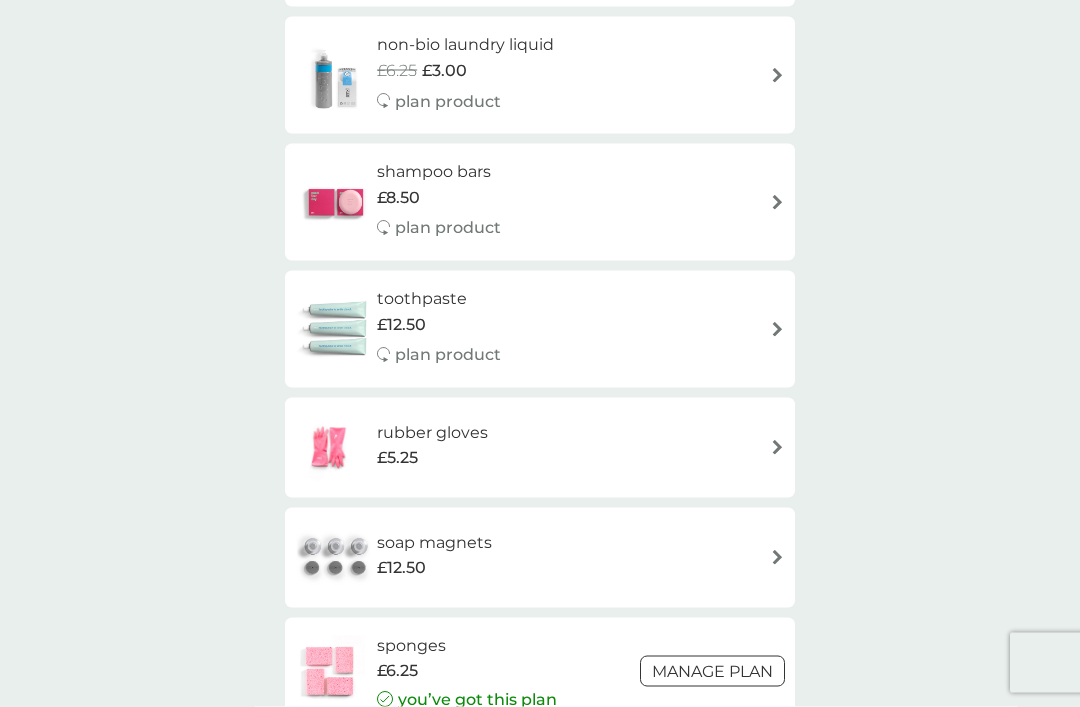 scroll, scrollTop: 2452, scrollLeft: 0, axis: vertical 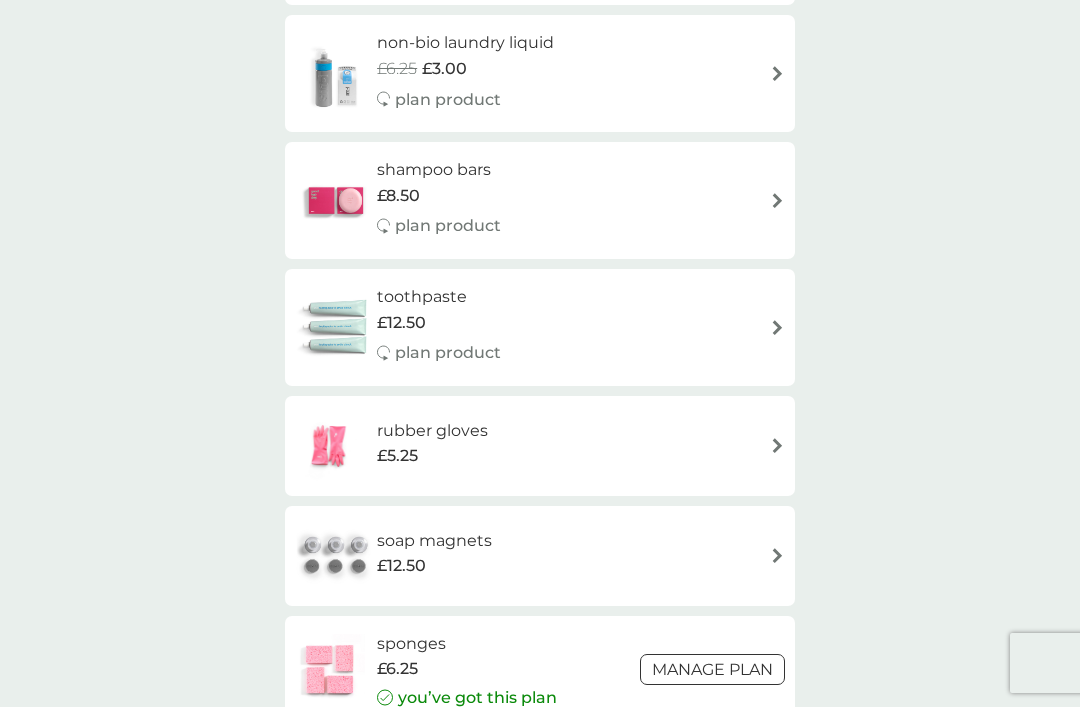 click on "rubber gloves £5.25" at bounding box center (442, 446) 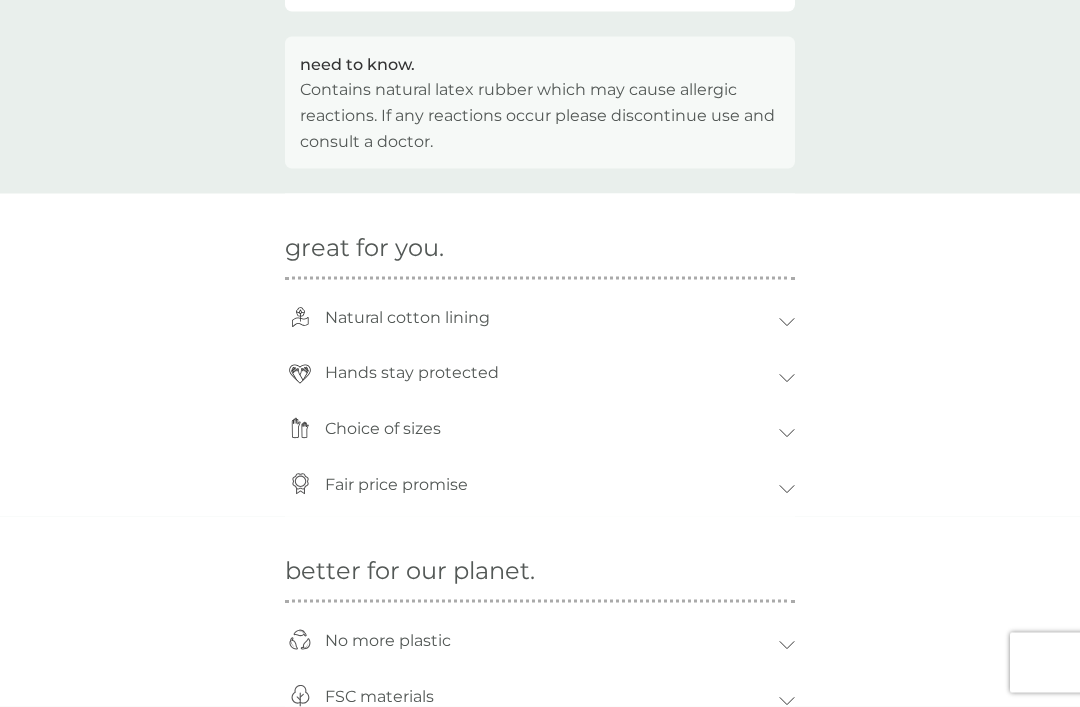 scroll, scrollTop: 1251, scrollLeft: 0, axis: vertical 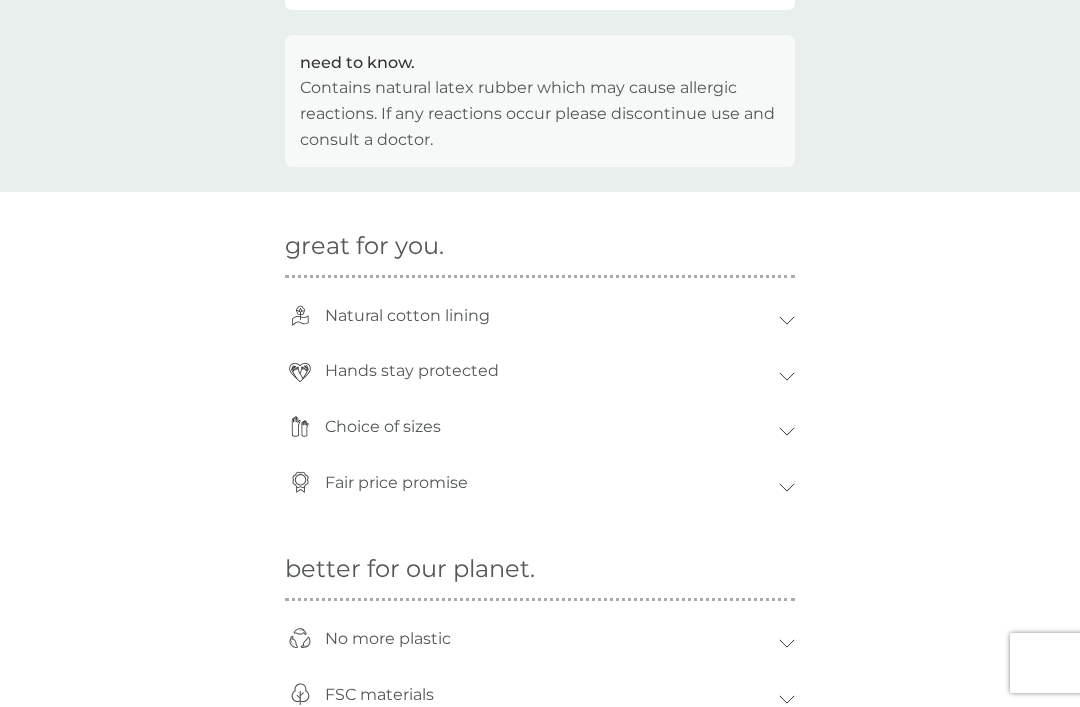 click on "Choice of sizes" at bounding box center (540, 432) 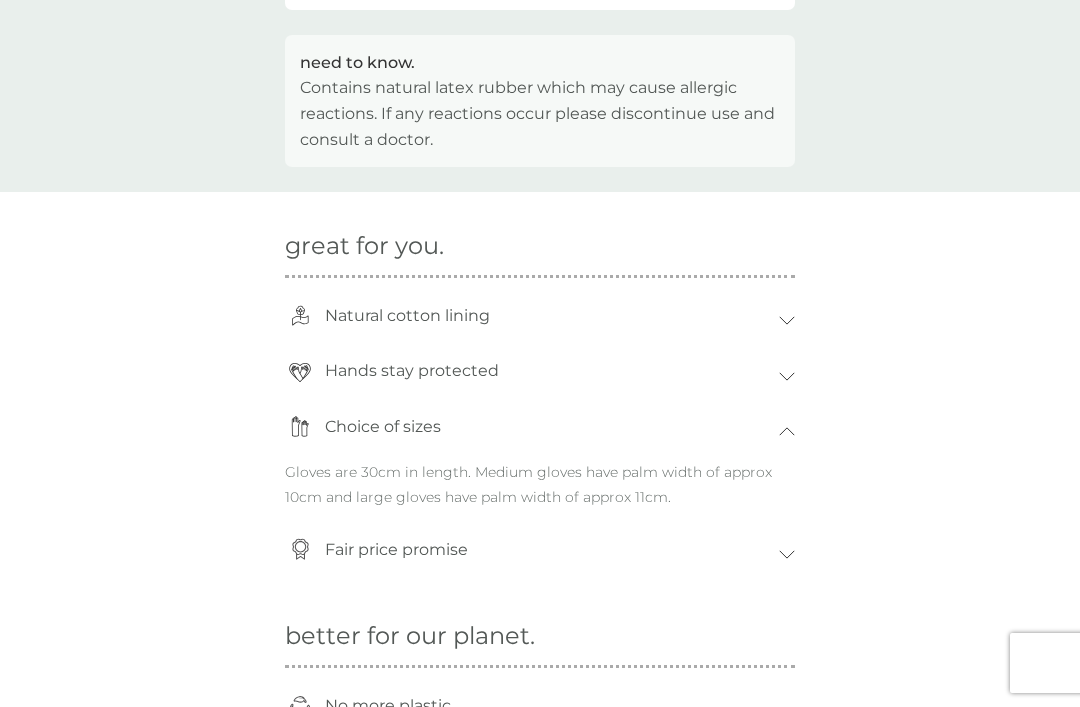 click 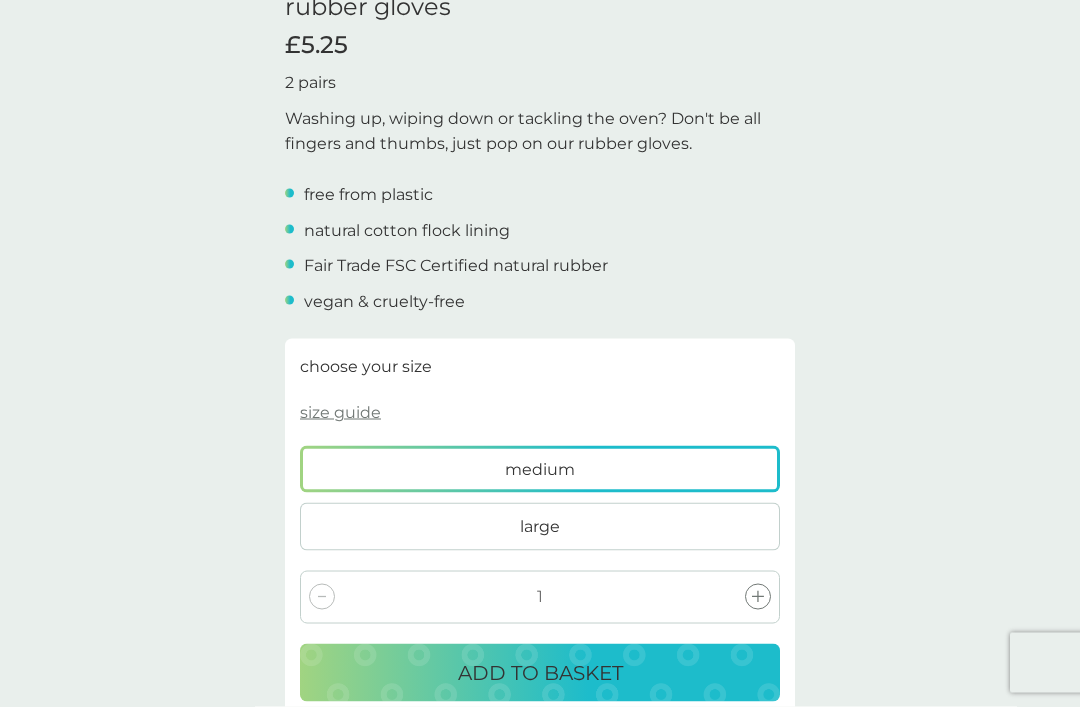 scroll, scrollTop: 545, scrollLeft: 0, axis: vertical 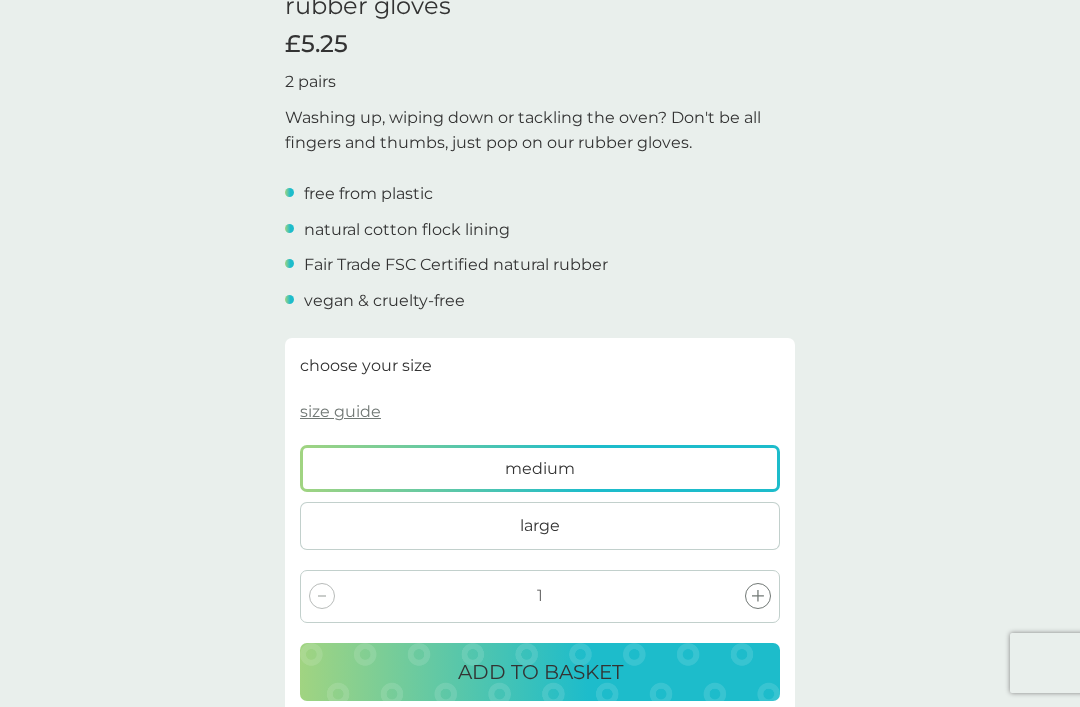 click on "large" at bounding box center [540, 526] 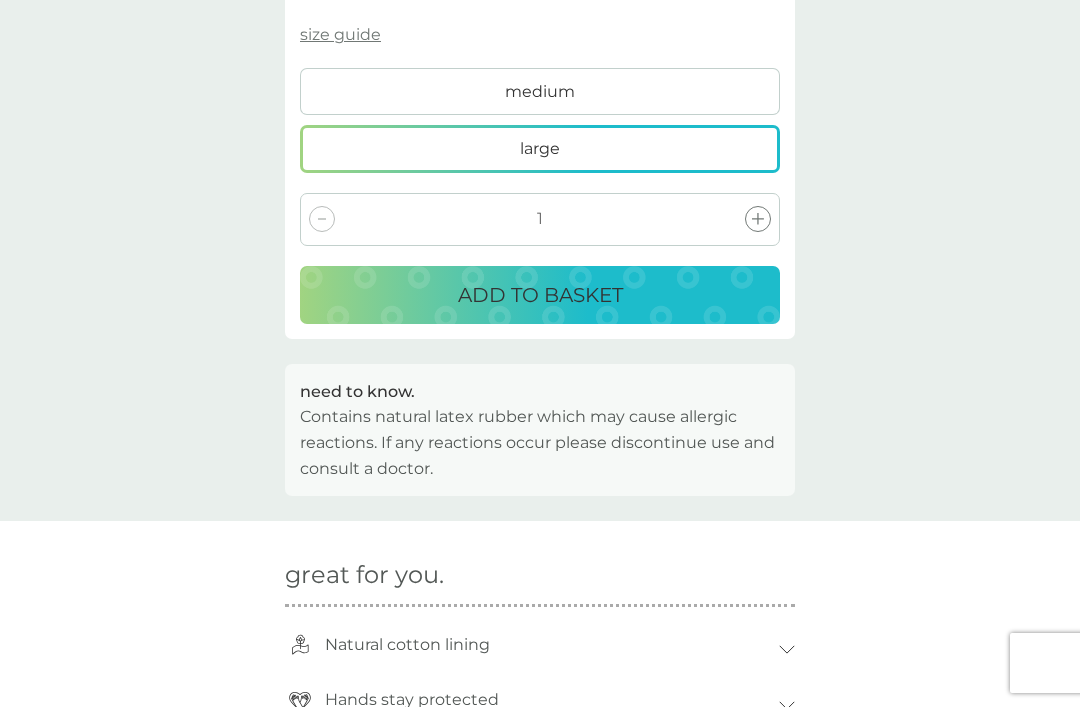 scroll, scrollTop: 921, scrollLeft: 0, axis: vertical 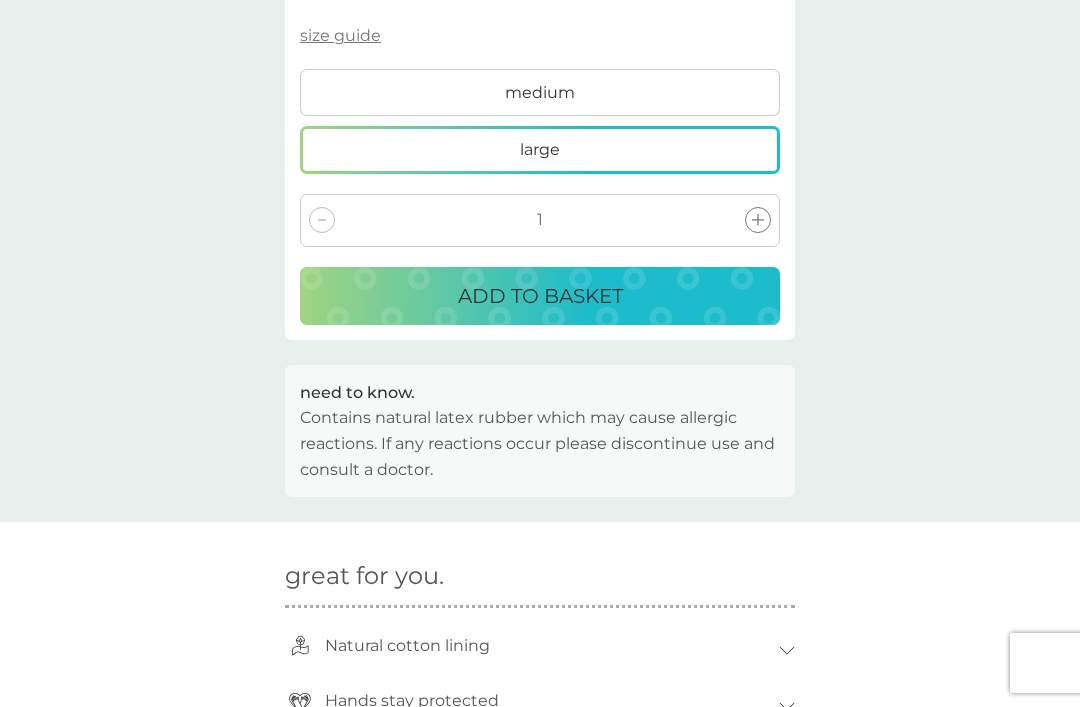 click at bounding box center [758, 220] 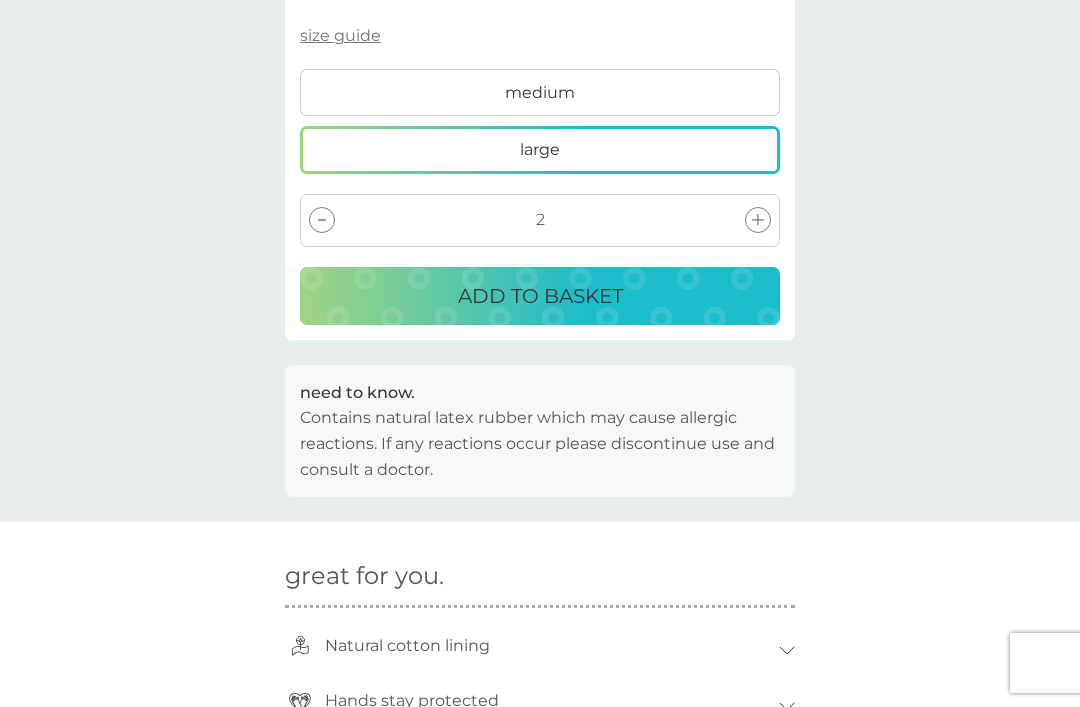 click at bounding box center (322, 220) 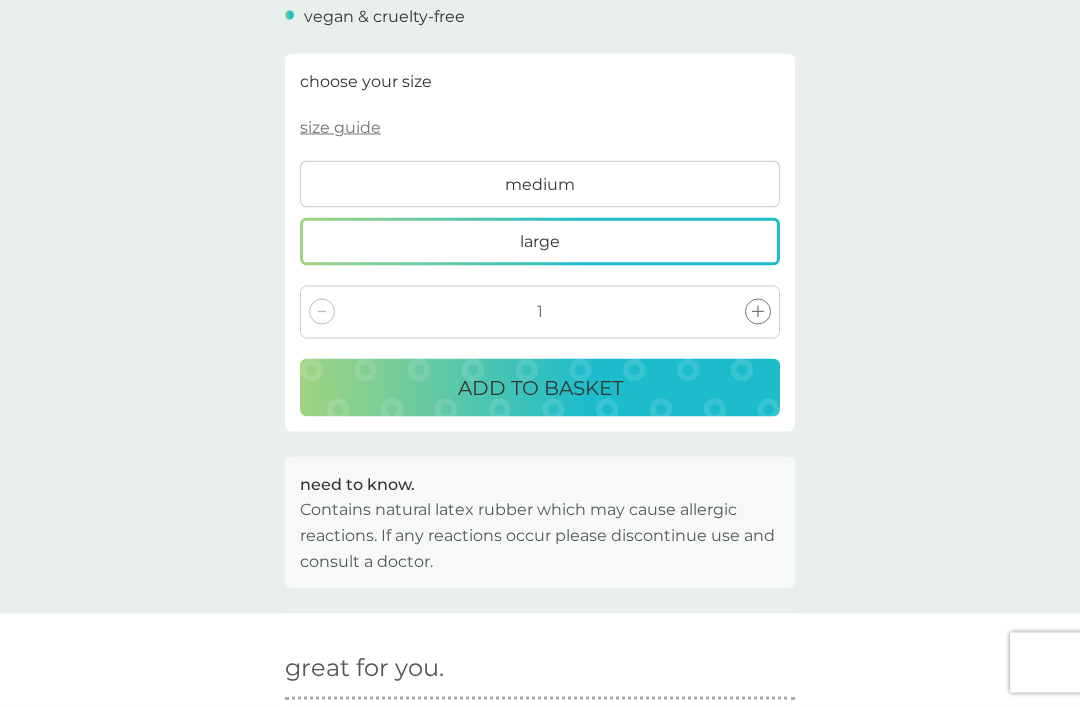 scroll, scrollTop: 752, scrollLeft: 0, axis: vertical 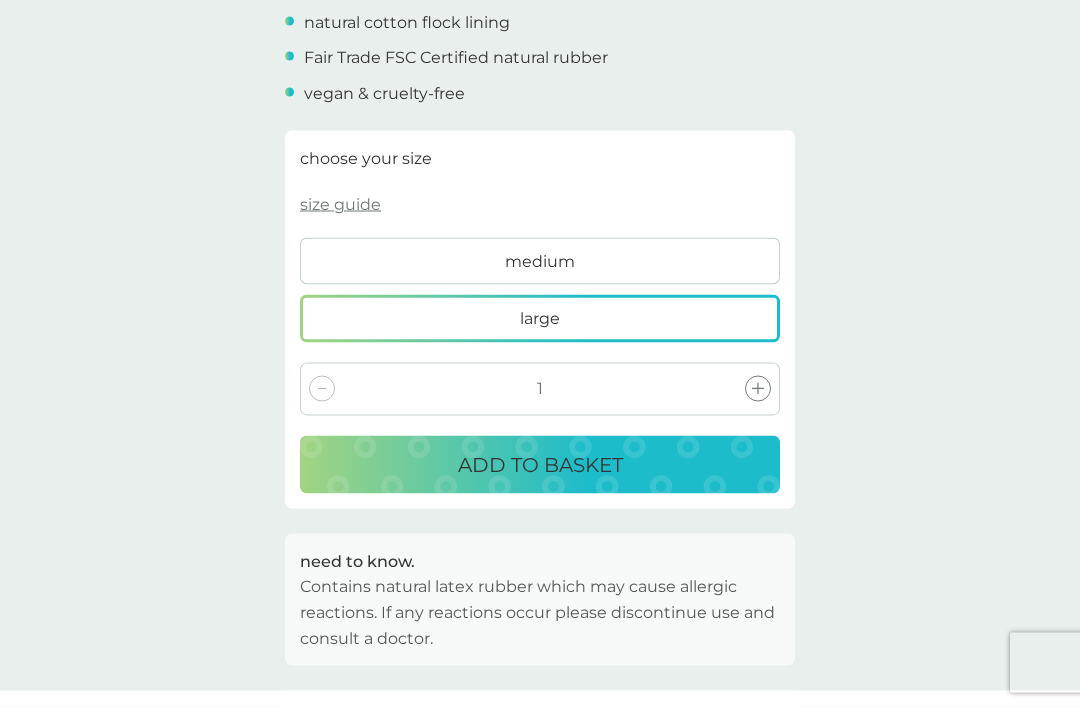 click on "size guide" at bounding box center [340, 205] 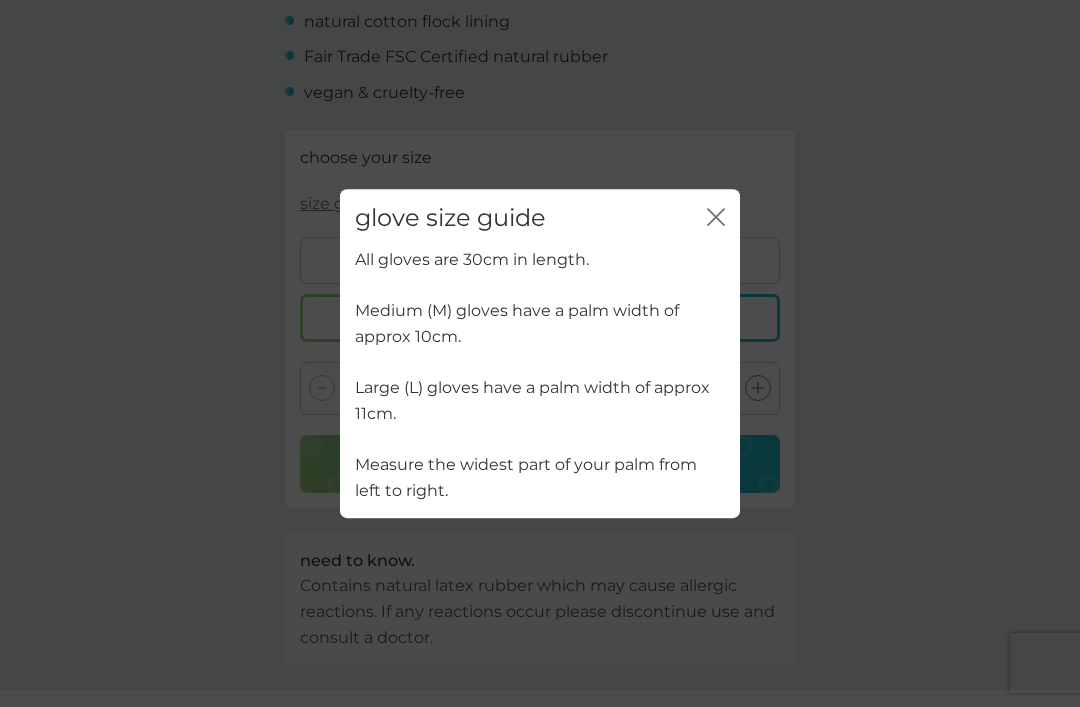 click on "close" 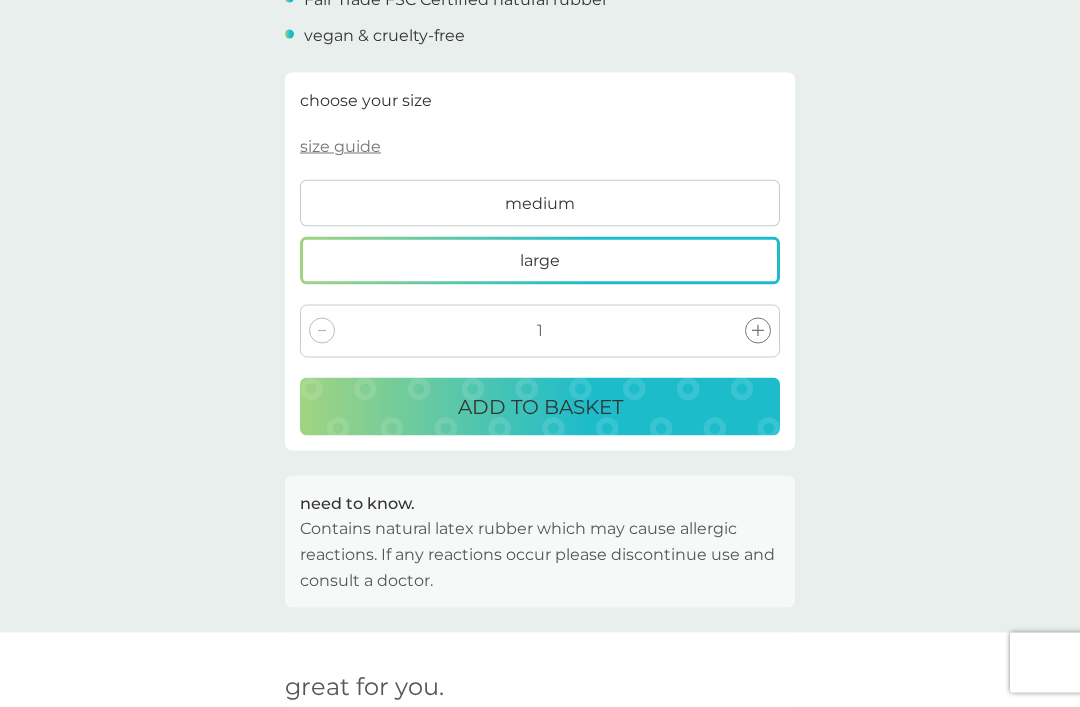 scroll, scrollTop: 811, scrollLeft: 0, axis: vertical 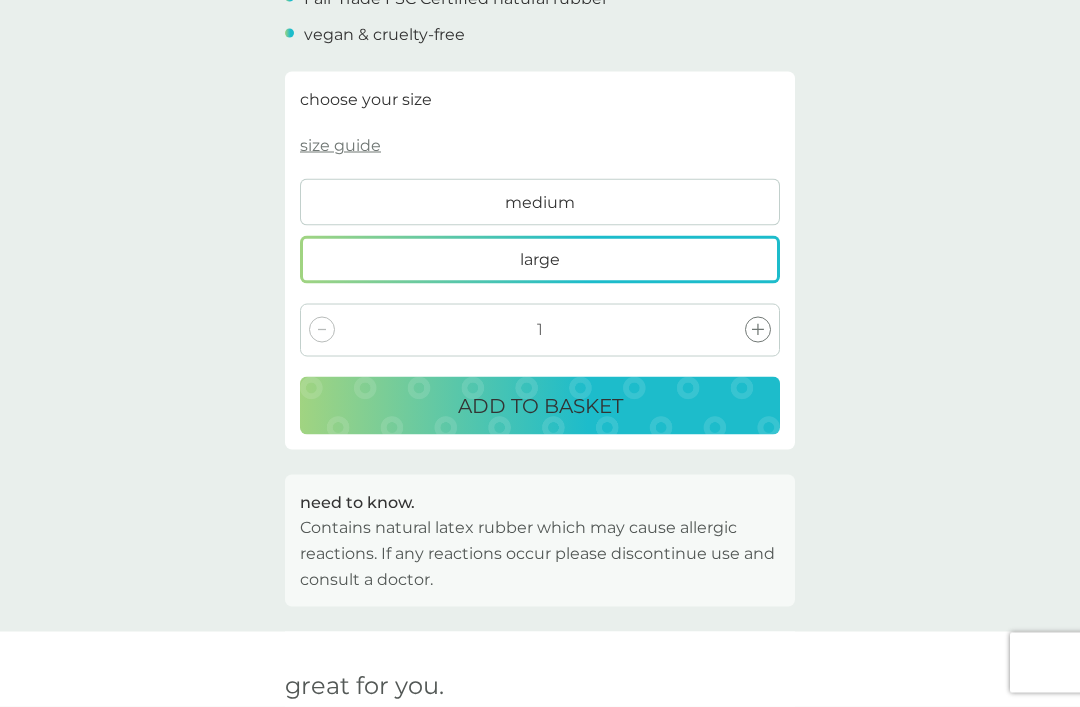 click on "ADD TO BASKET" at bounding box center [540, 406] 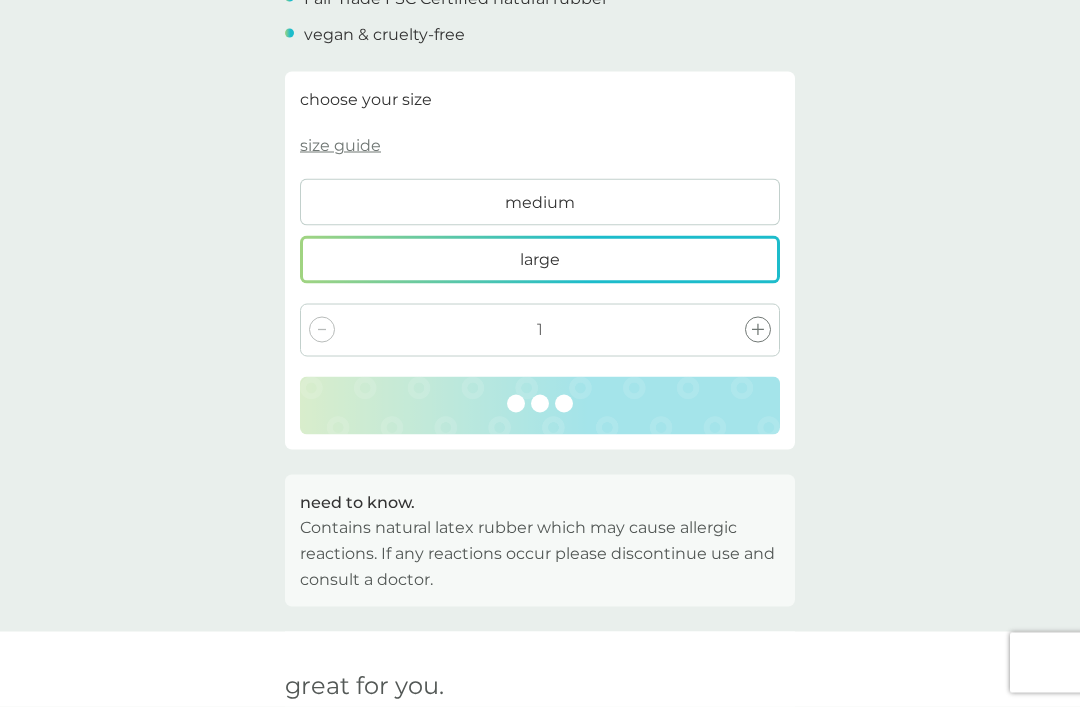 scroll, scrollTop: 812, scrollLeft: 0, axis: vertical 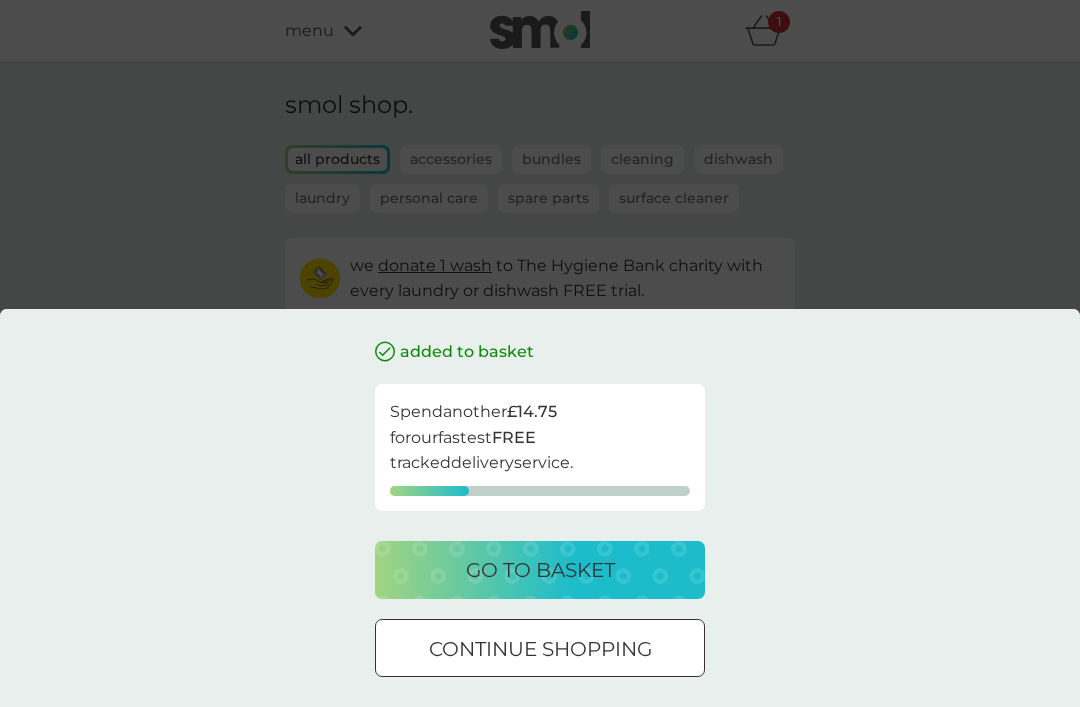 click on "continue shopping" at bounding box center [540, 649] 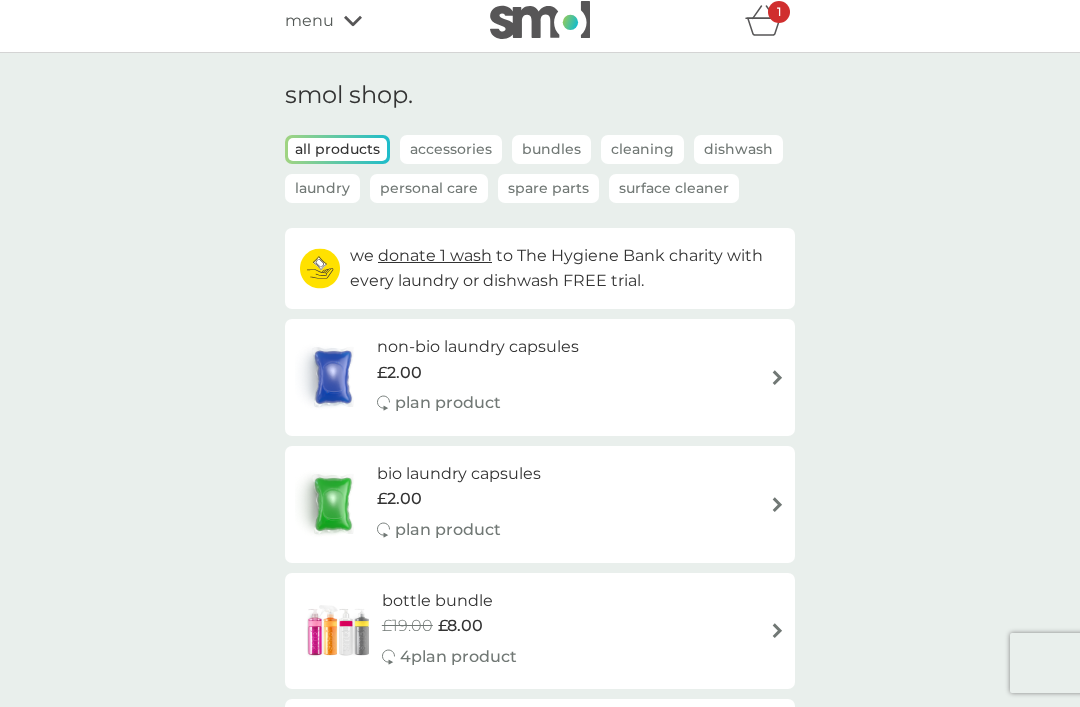 scroll, scrollTop: 0, scrollLeft: 0, axis: both 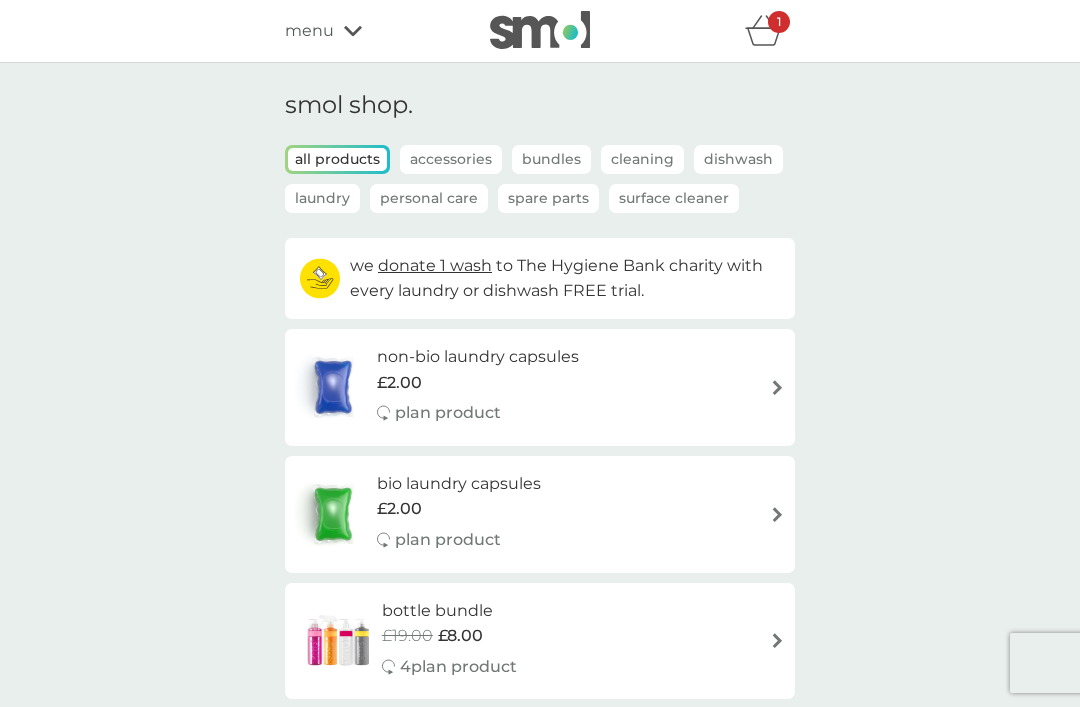 click on "1" at bounding box center (779, 22) 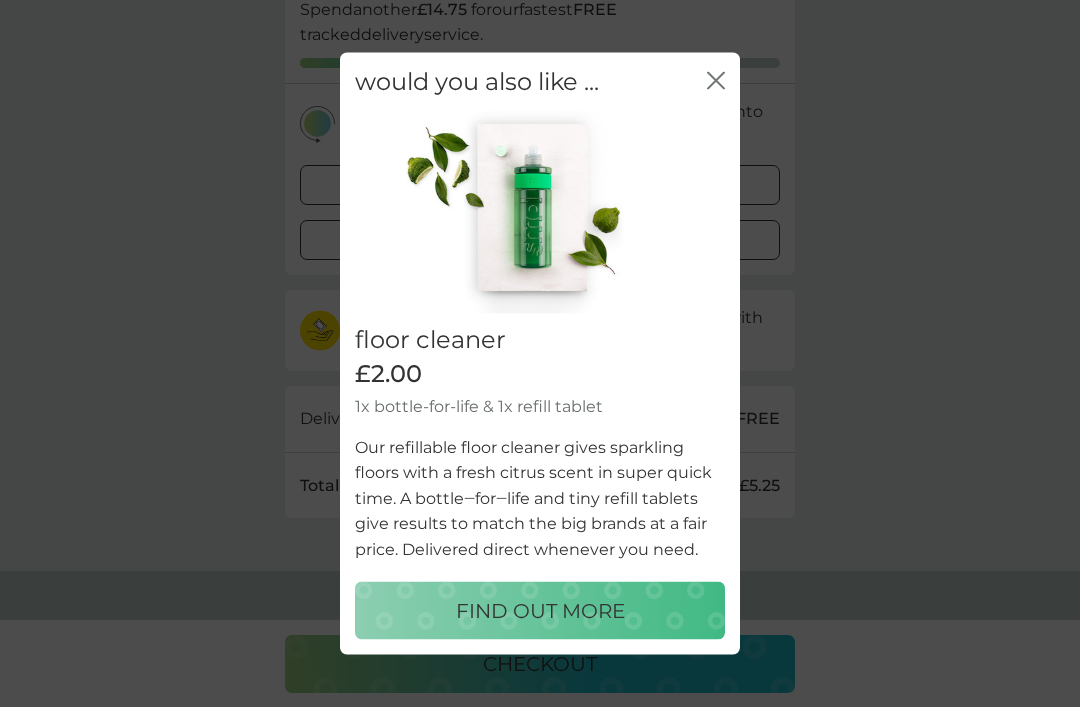 scroll, scrollTop: 289, scrollLeft: 0, axis: vertical 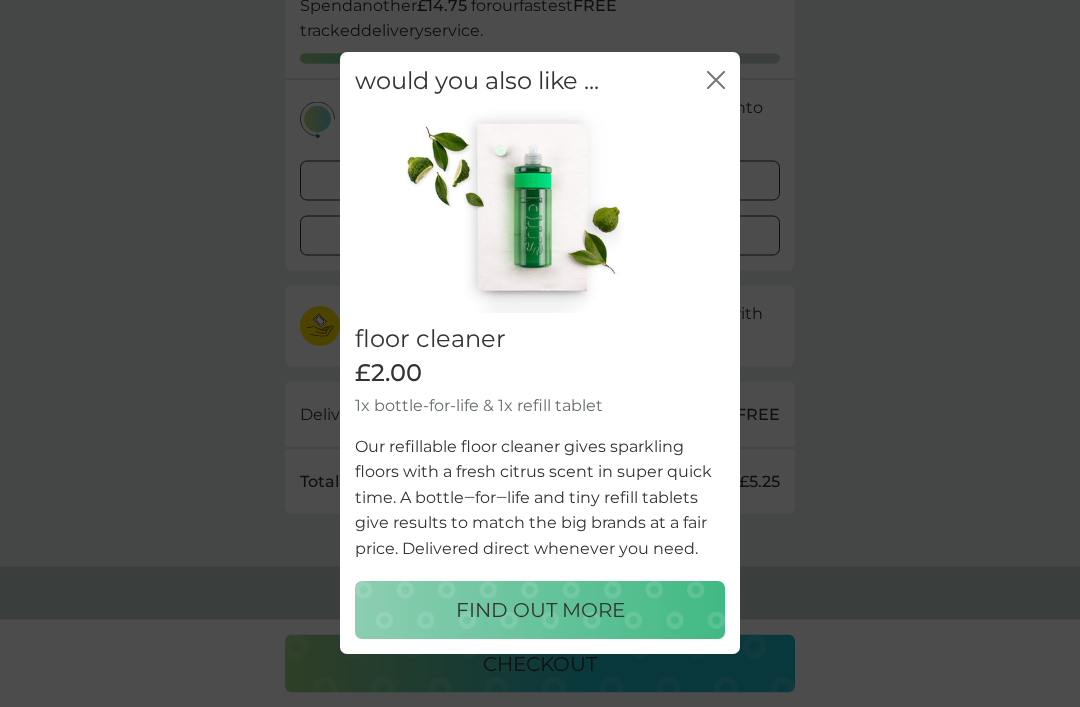click on "close" 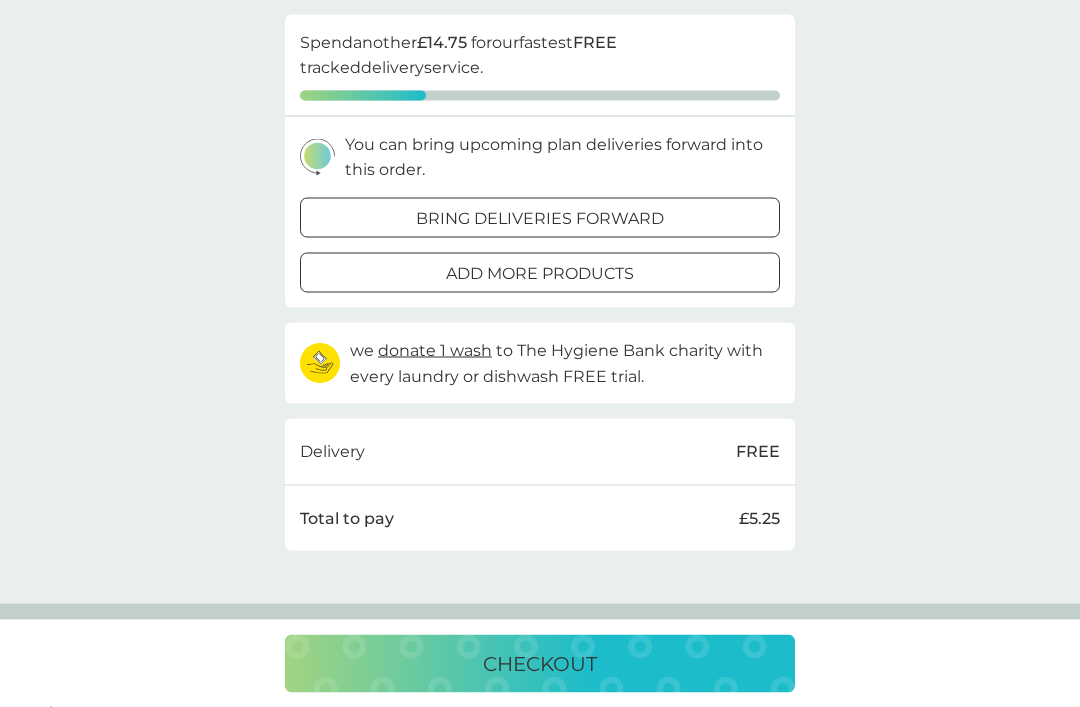 scroll, scrollTop: 309, scrollLeft: 0, axis: vertical 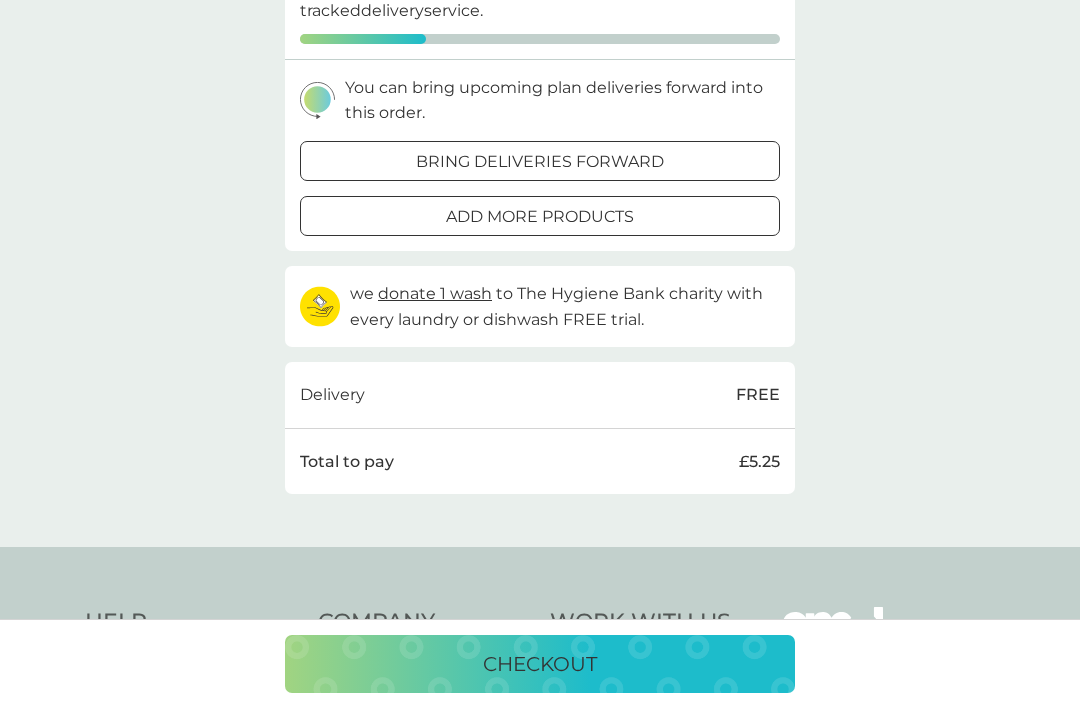 click on "checkout" at bounding box center (540, 664) 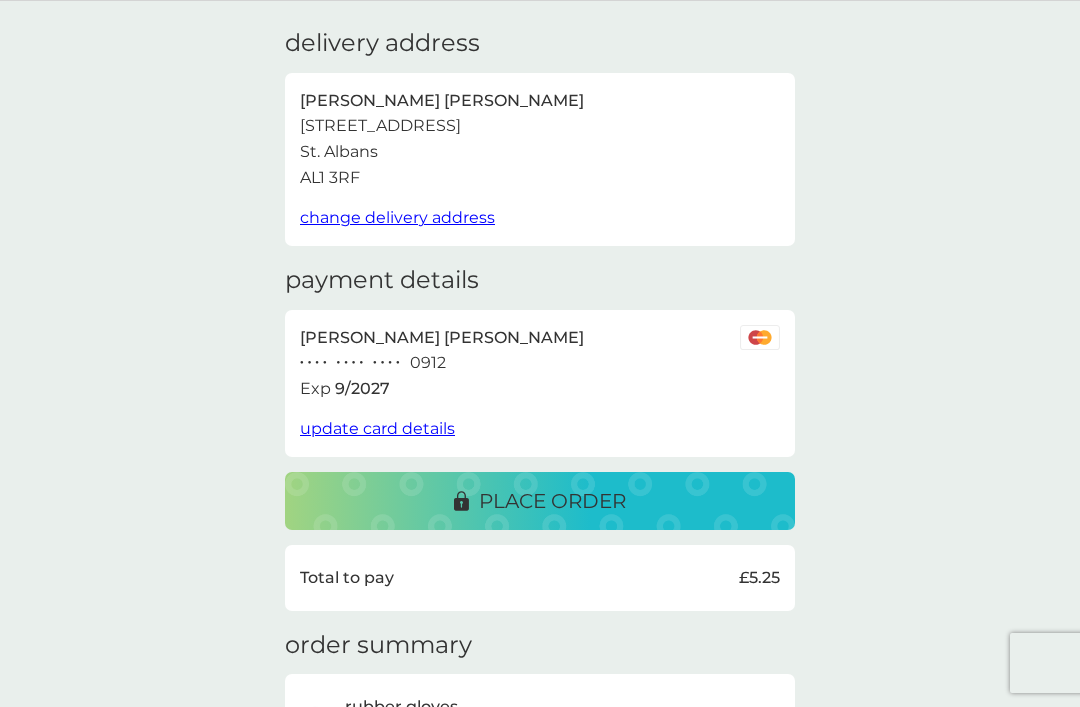 scroll, scrollTop: 1, scrollLeft: 0, axis: vertical 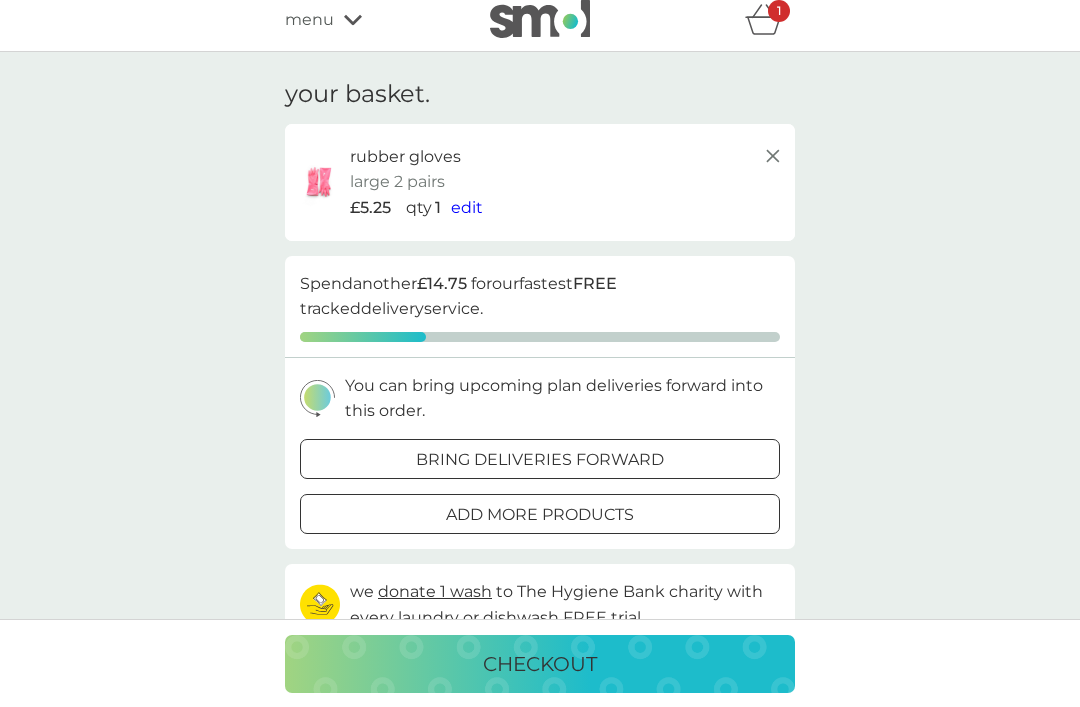 click on "bring deliveries forward" at bounding box center [540, 460] 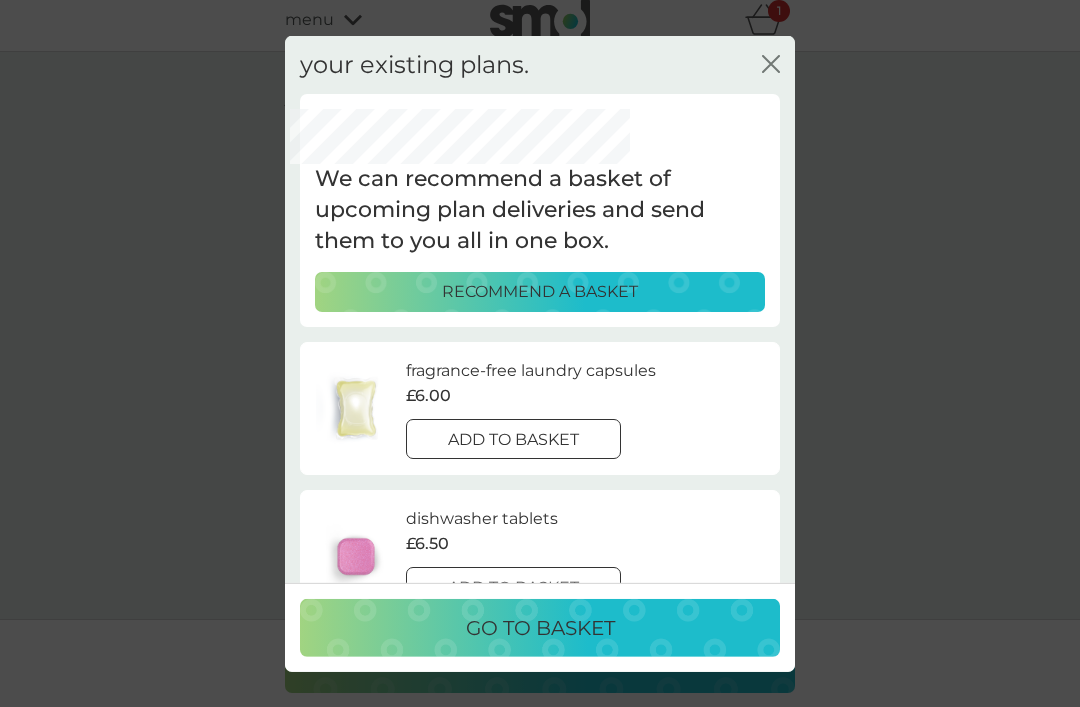 click on "add to basket" at bounding box center (513, 440) 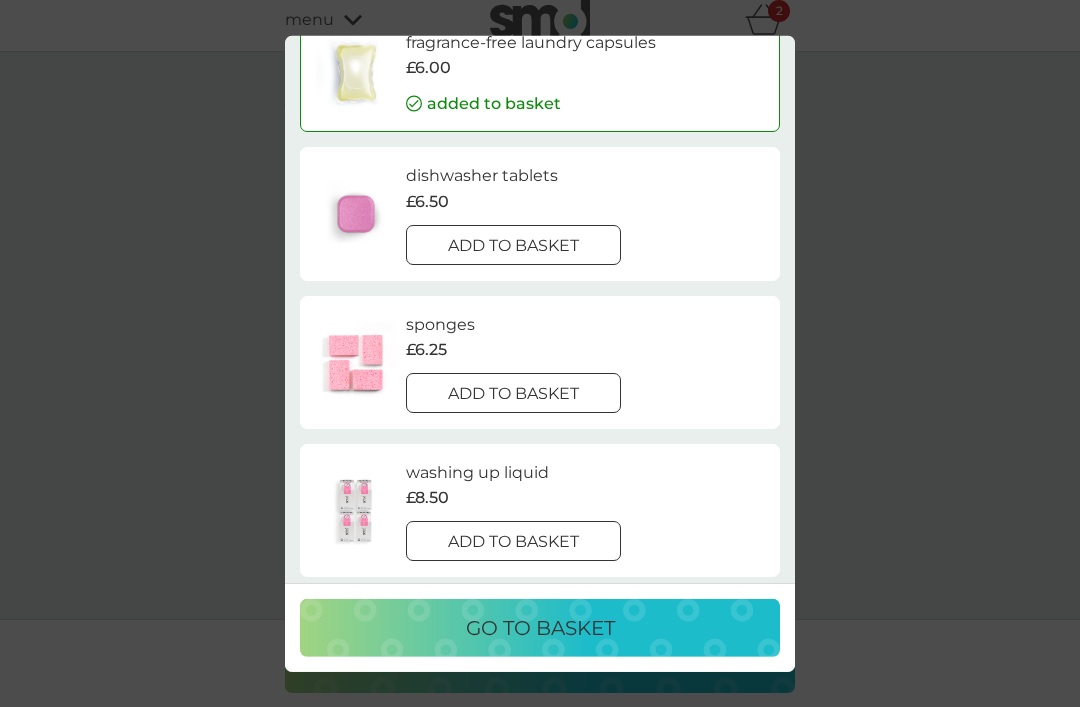 scroll, scrollTop: 328, scrollLeft: 0, axis: vertical 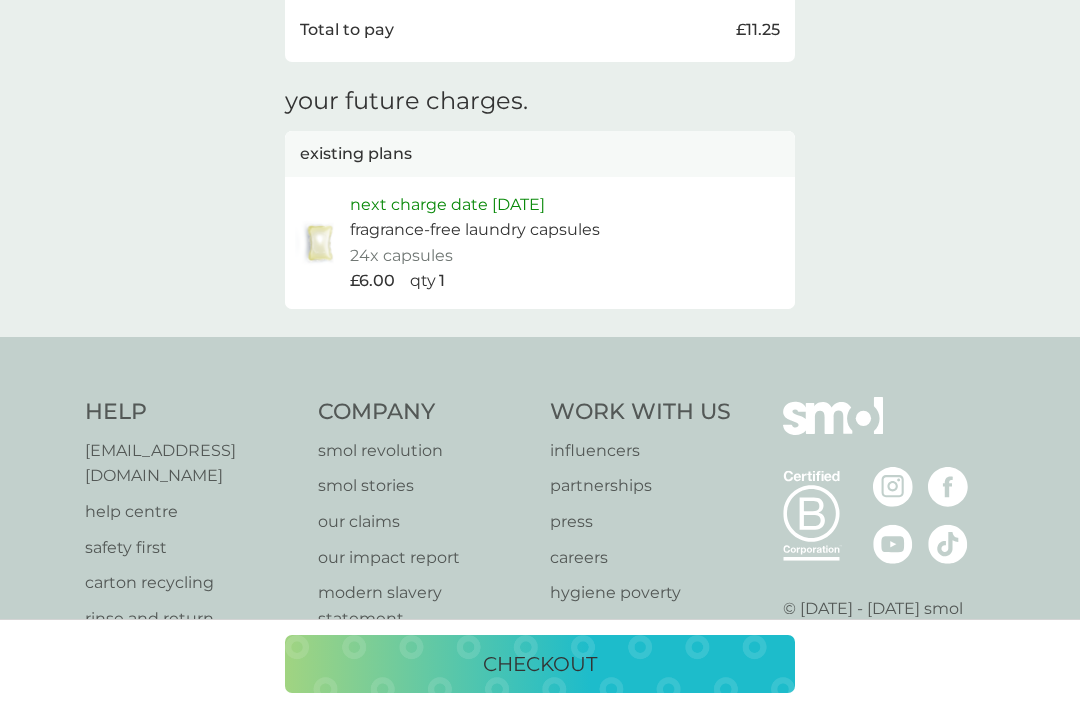 click on "checkout" at bounding box center (540, 664) 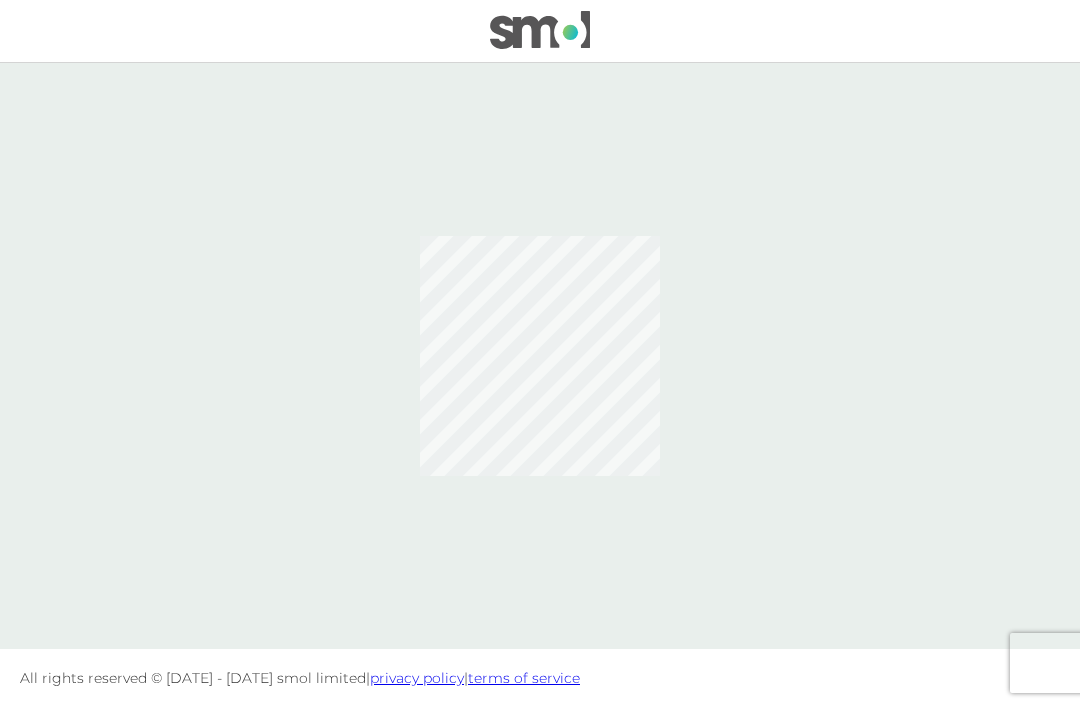 scroll, scrollTop: 0, scrollLeft: 0, axis: both 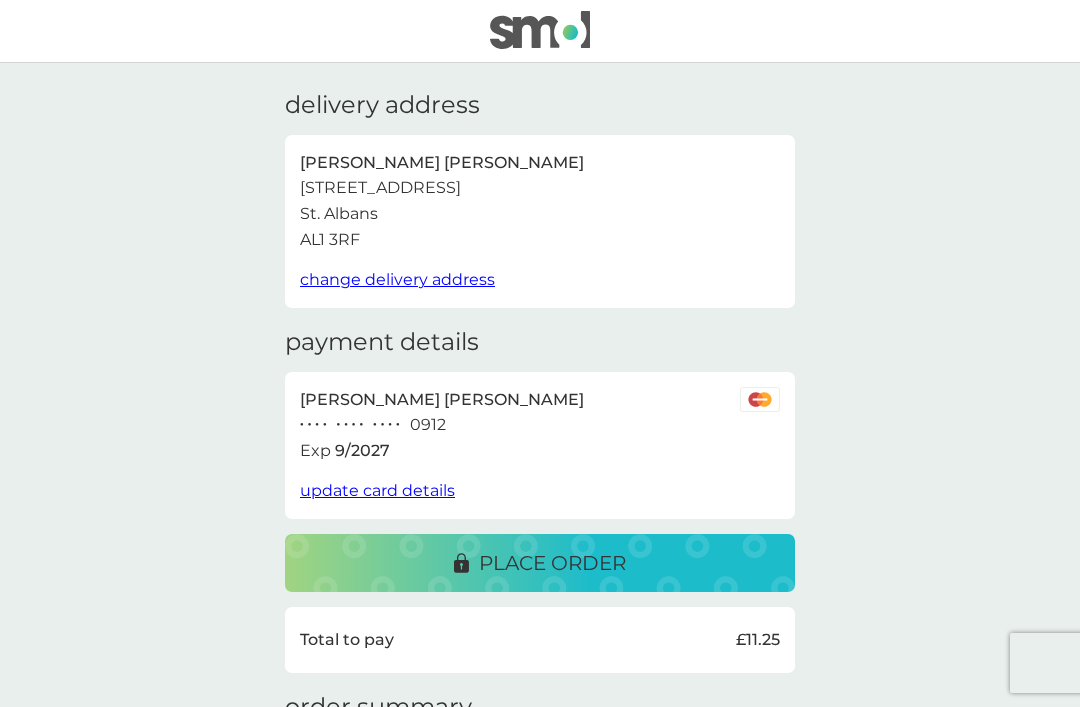 click on "place order" at bounding box center [552, 563] 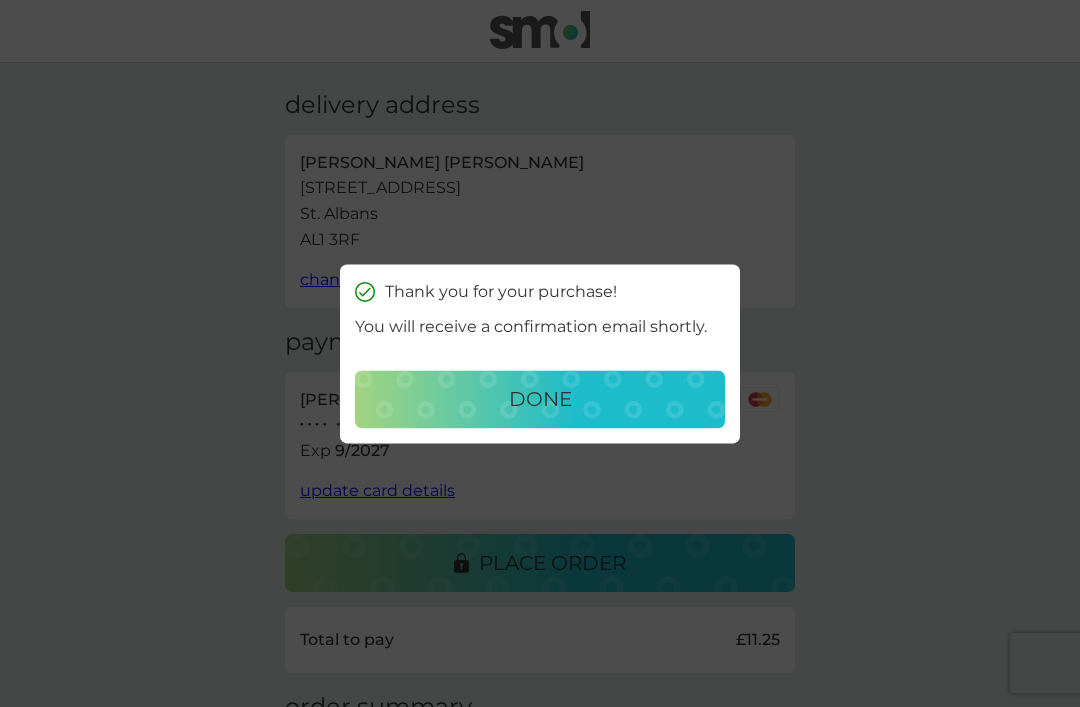 click on "done" at bounding box center [540, 399] 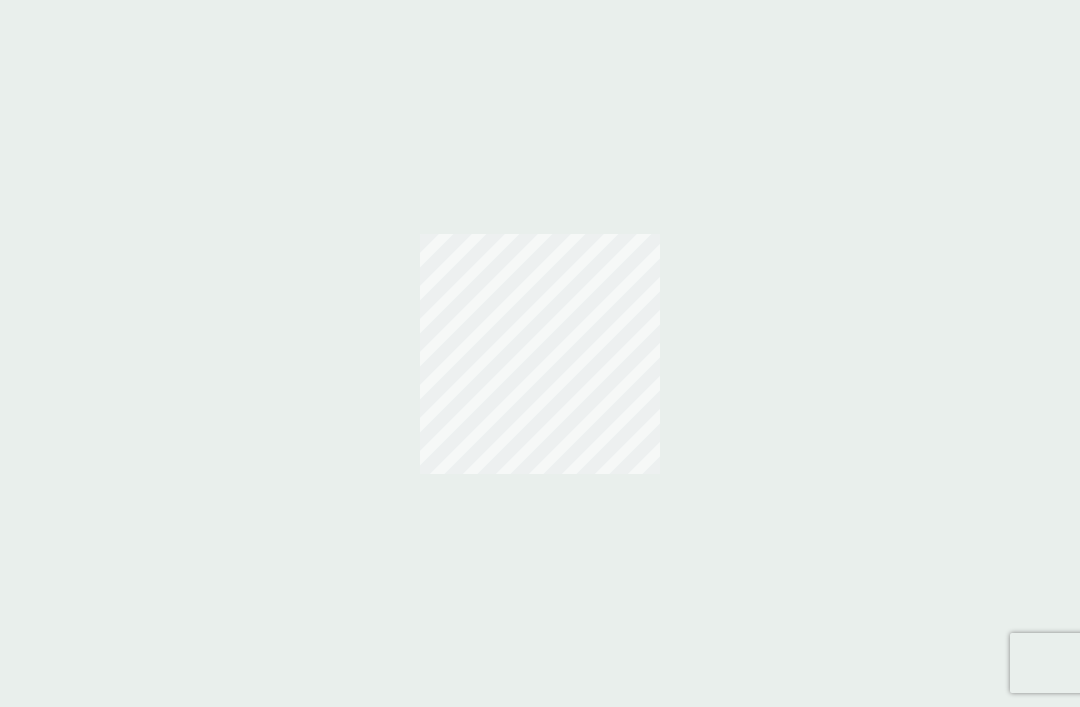 scroll, scrollTop: 0, scrollLeft: 0, axis: both 